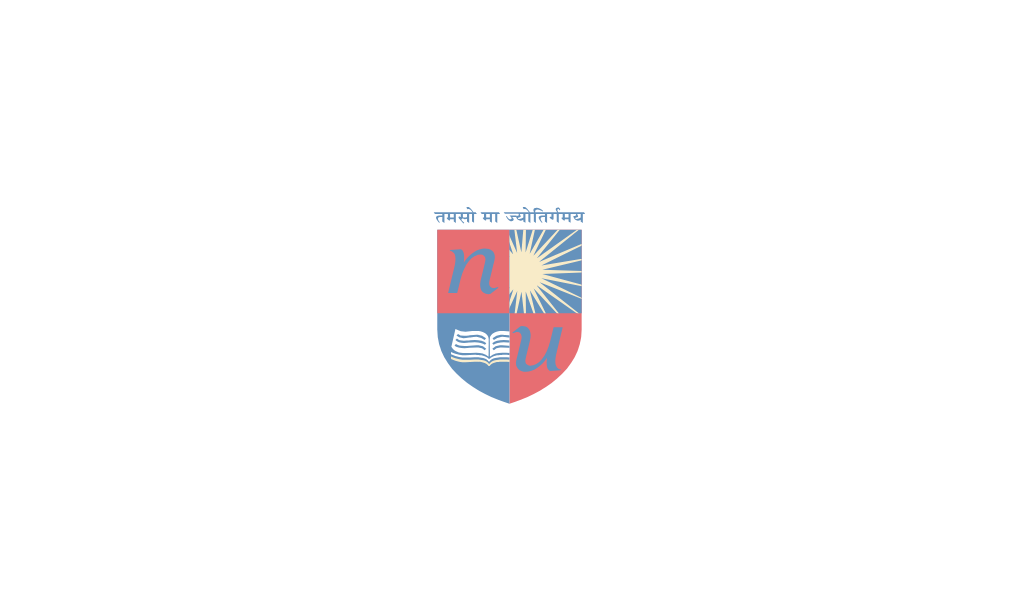 scroll, scrollTop: 0, scrollLeft: 0, axis: both 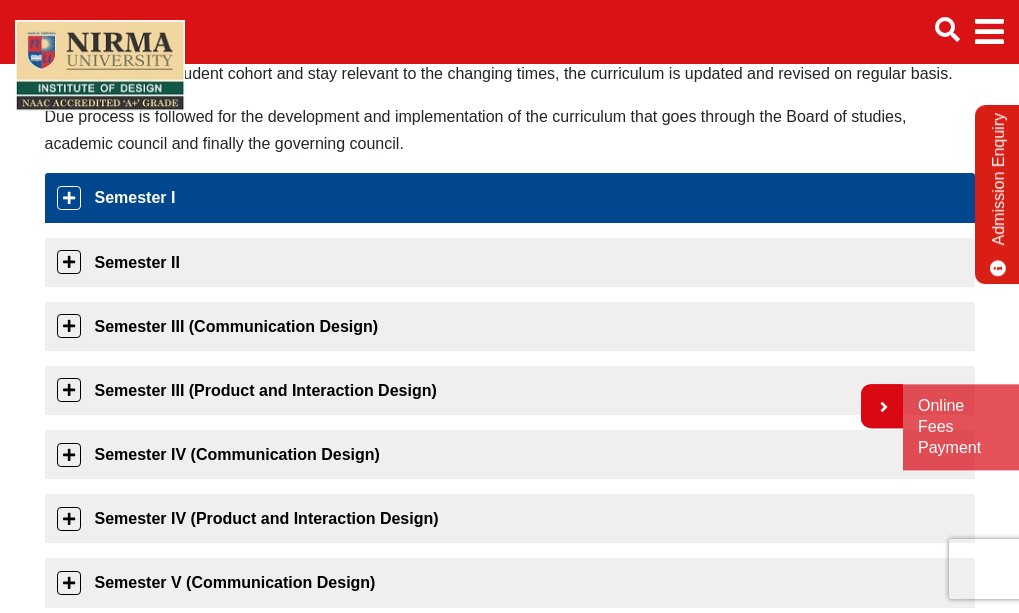 click on "Semester I" at bounding box center [510, 197] 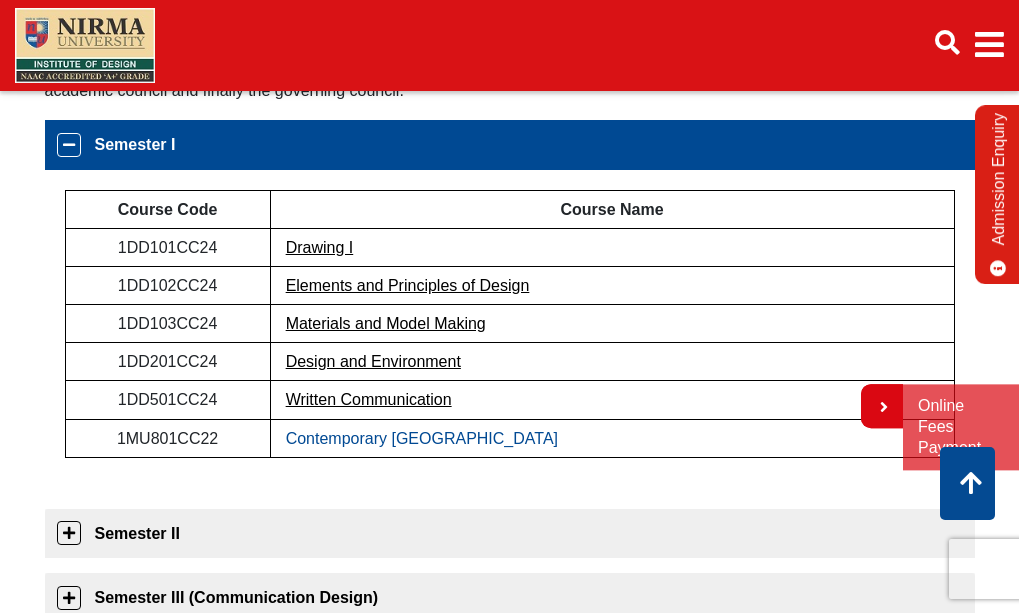 scroll, scrollTop: 453, scrollLeft: 0, axis: vertical 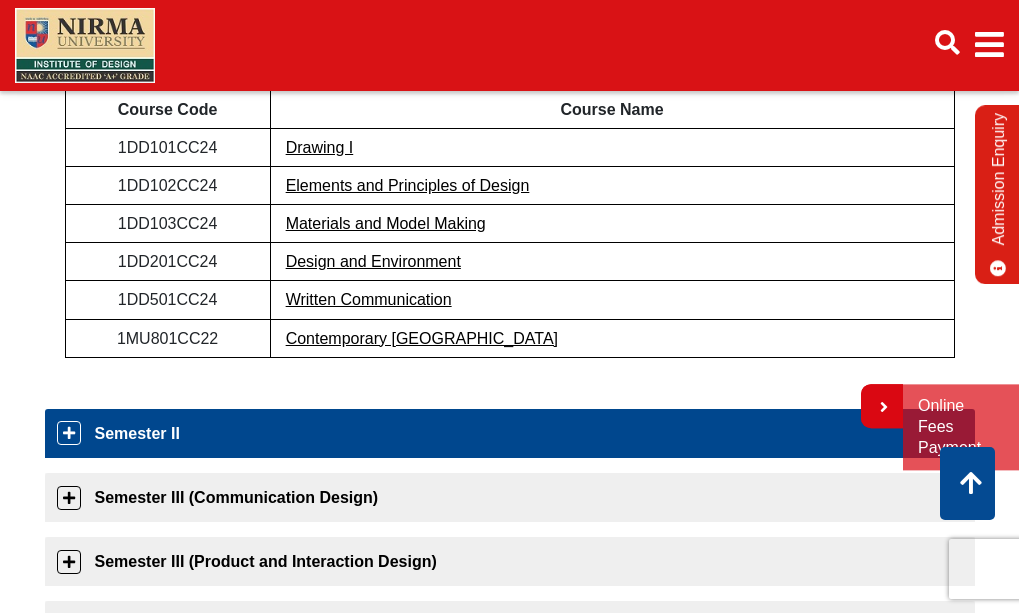 click on "Semester II" at bounding box center (510, 433) 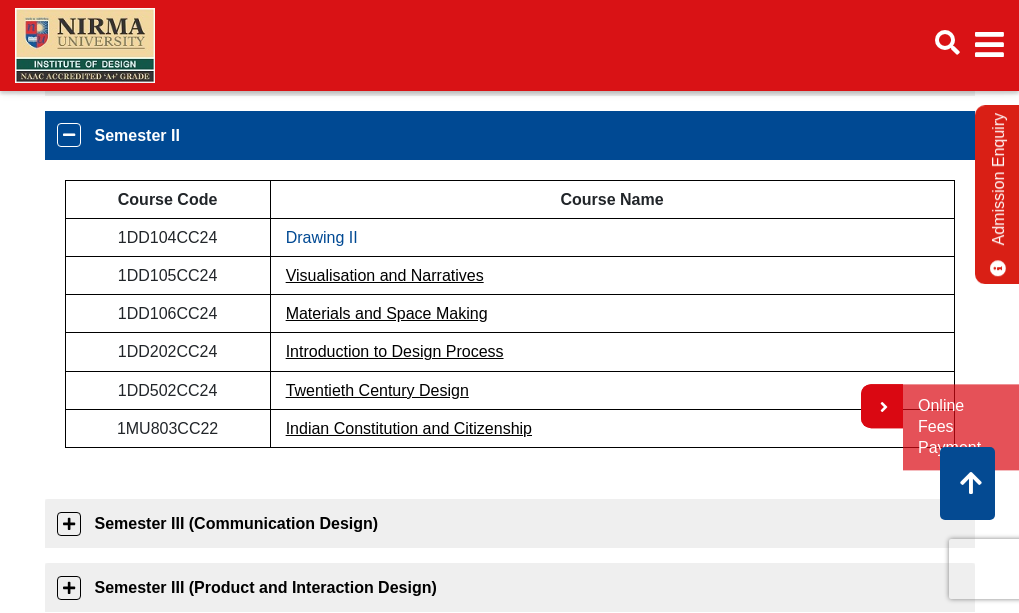 scroll, scrollTop: 418, scrollLeft: 0, axis: vertical 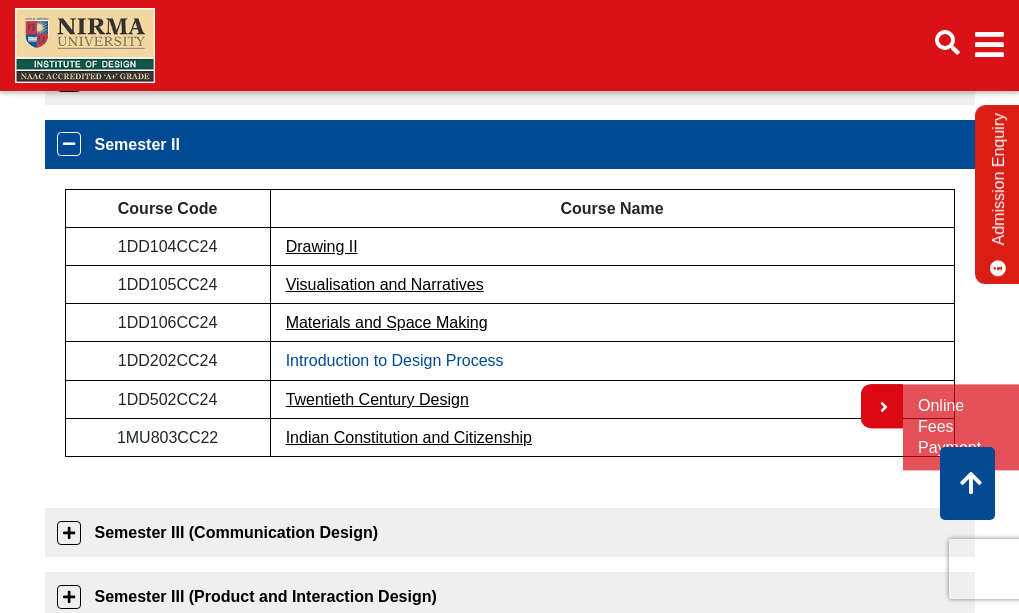 click on "Introduction to Design Process" at bounding box center (395, 360) 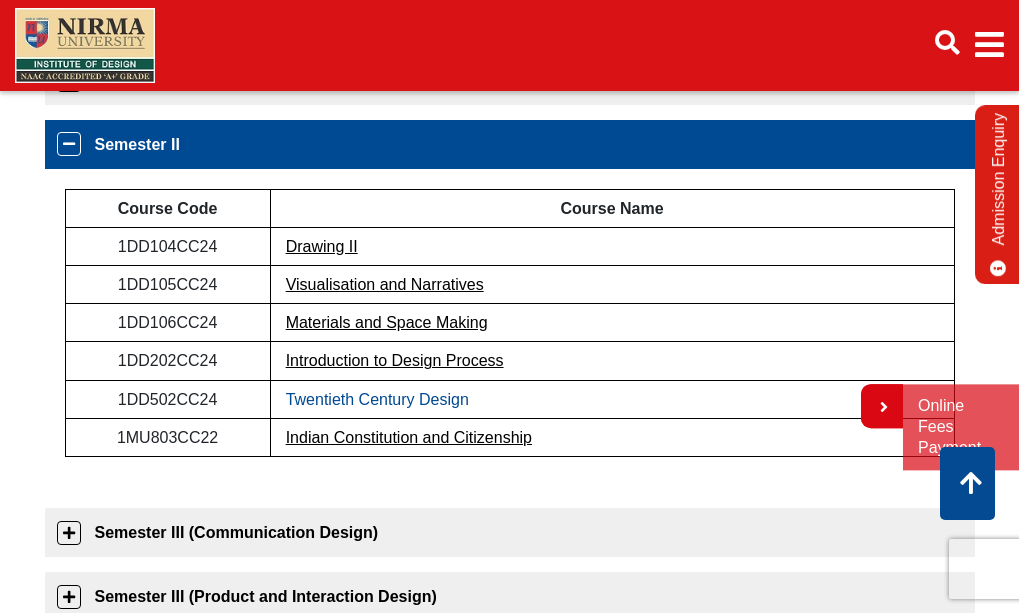 click on "Twentieth Century Design" at bounding box center (377, 399) 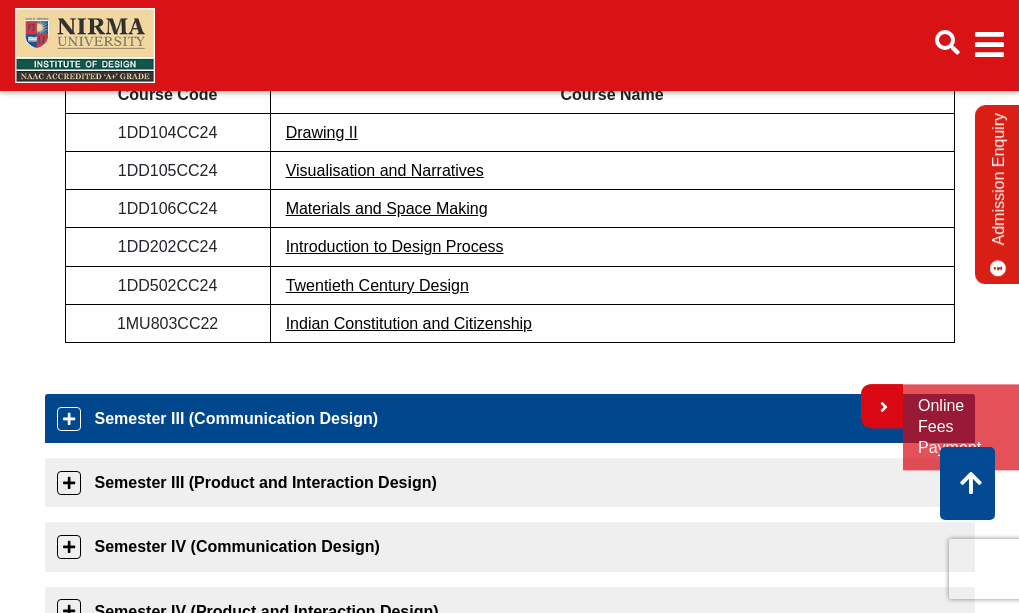 scroll, scrollTop: 618, scrollLeft: 0, axis: vertical 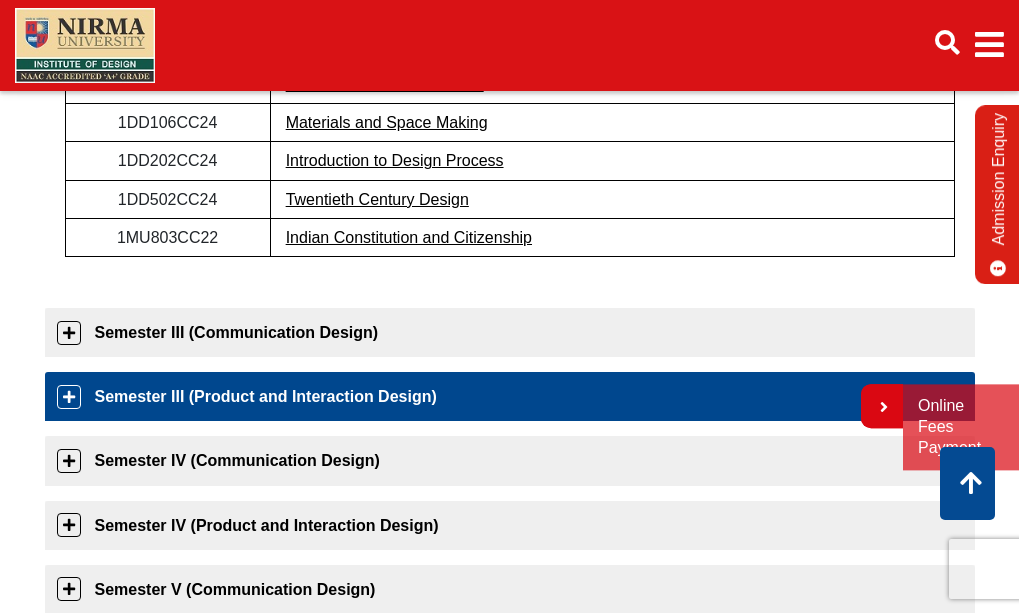 click on "Semester III (Product and Interaction Design)" at bounding box center [510, 396] 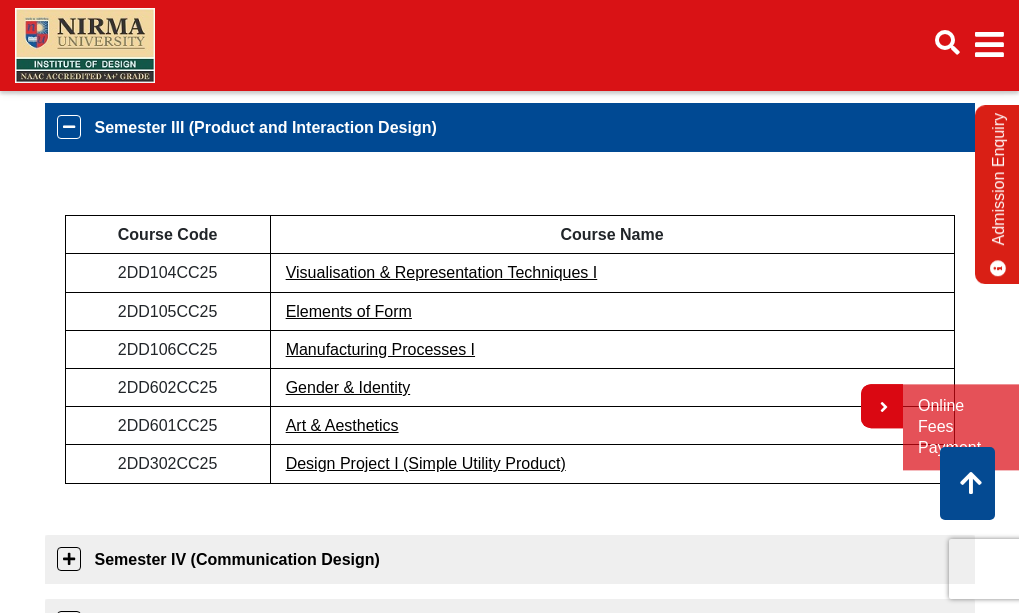 scroll, scrollTop: 546, scrollLeft: 0, axis: vertical 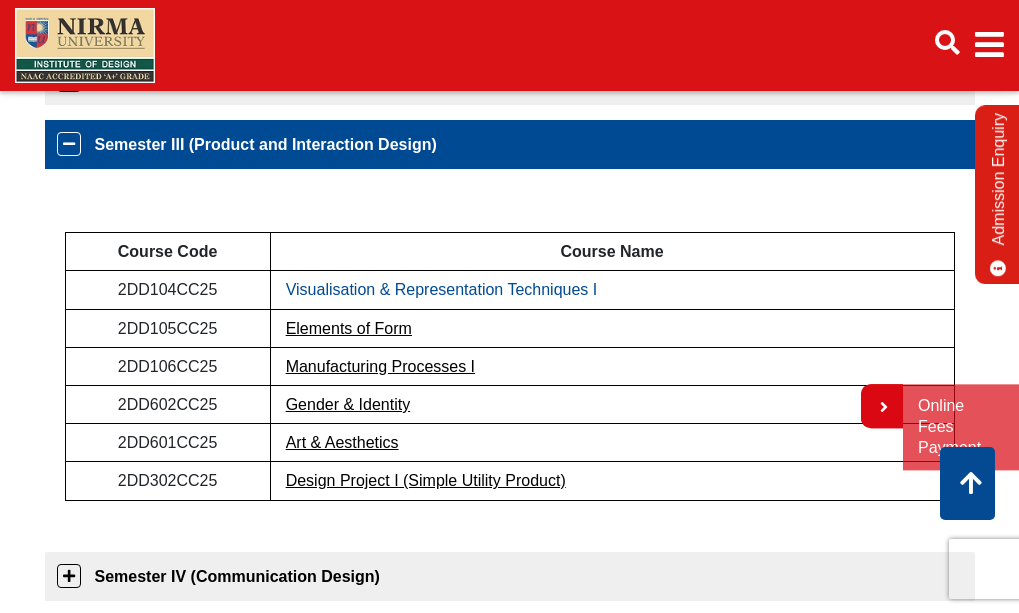 click on "Visualisation & Representation Techniques I" at bounding box center (442, 289) 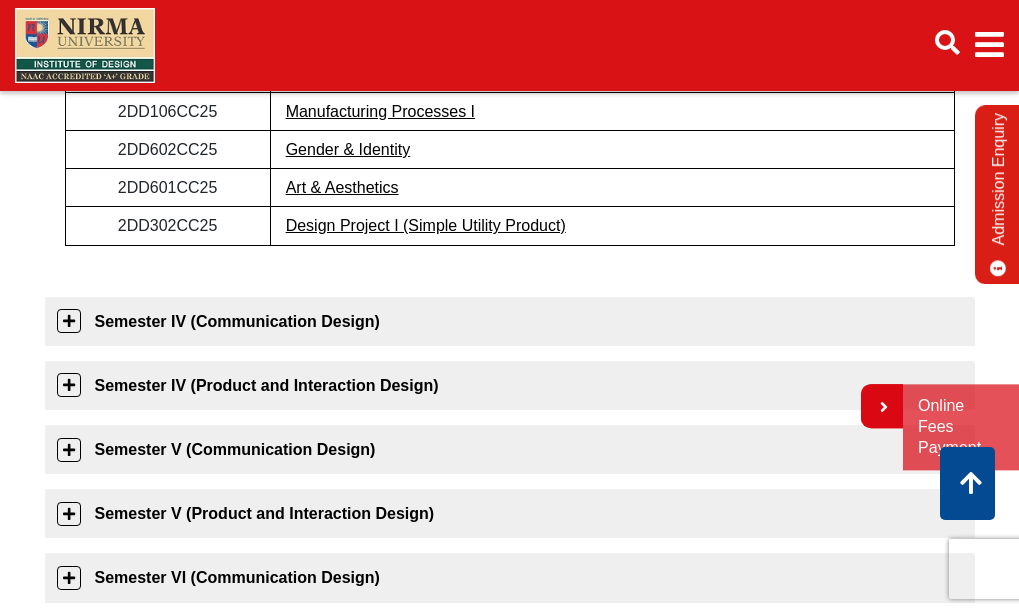 scroll, scrollTop: 846, scrollLeft: 0, axis: vertical 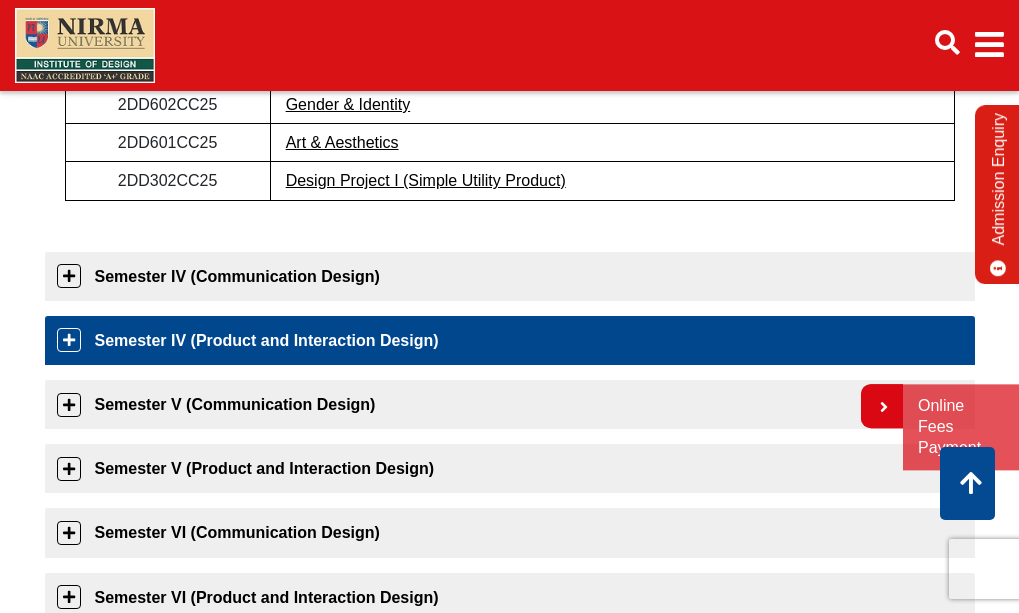 click on "Semester IV (Product and Interaction Design)" at bounding box center [510, 340] 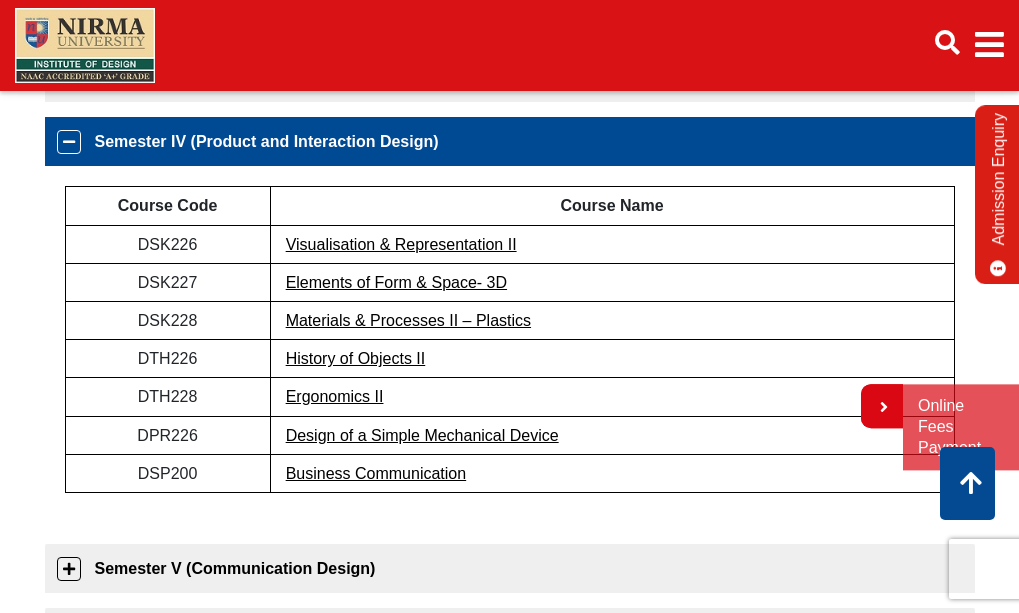 scroll, scrollTop: 674, scrollLeft: 0, axis: vertical 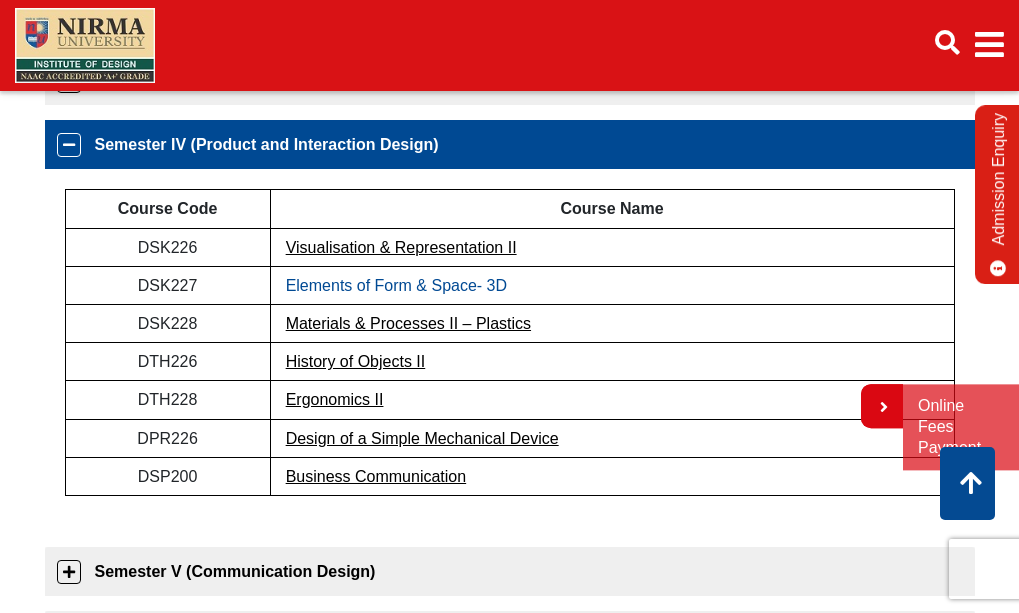 click on "Elements of Form & Space- 3D" at bounding box center [396, 285] 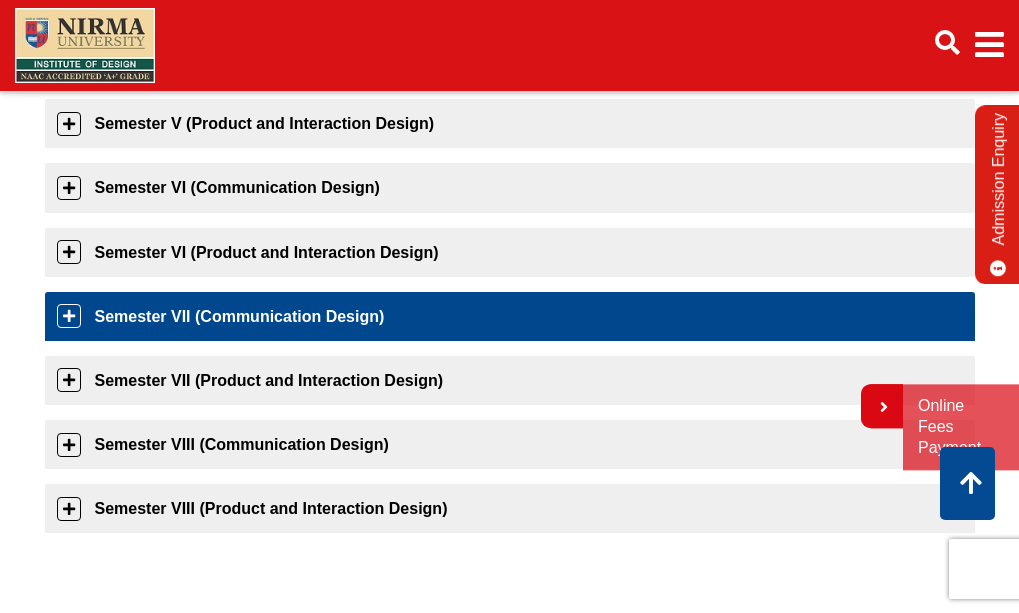 scroll, scrollTop: 1374, scrollLeft: 0, axis: vertical 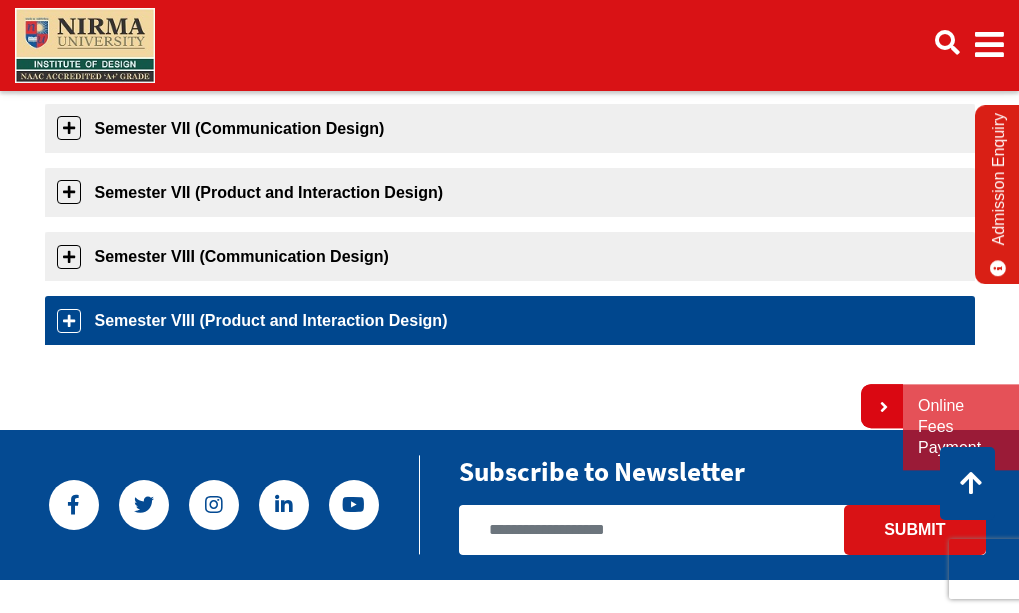 click on "Semester VIII (Product and Interaction Design)" at bounding box center (510, 320) 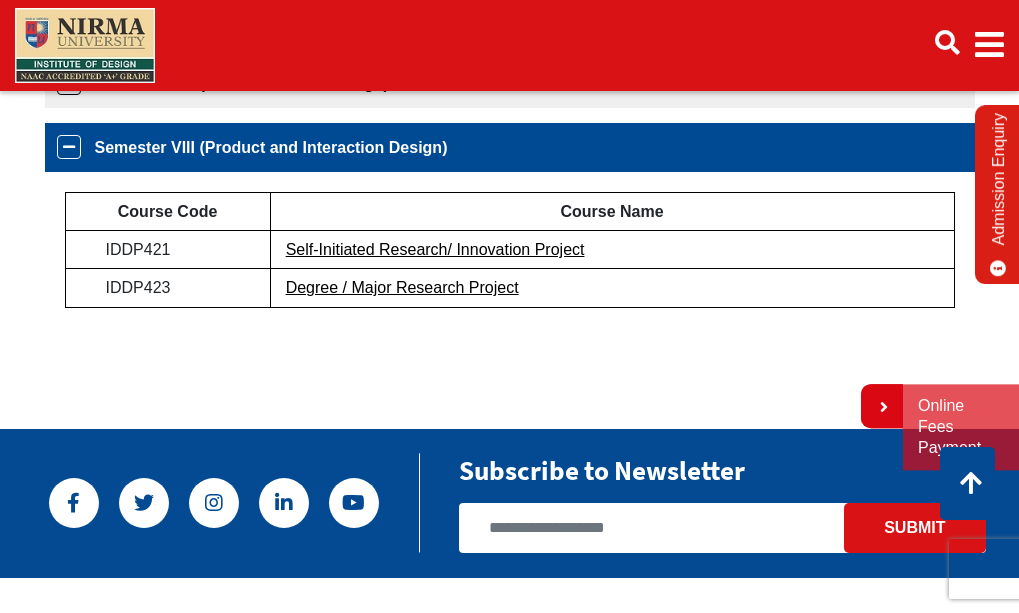 scroll, scrollTop: 1188, scrollLeft: 0, axis: vertical 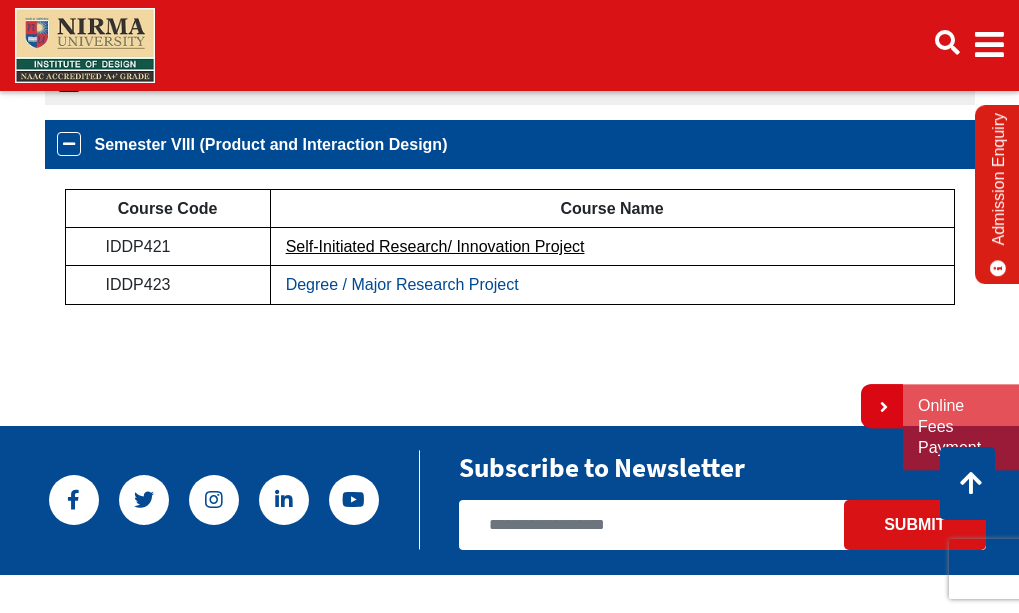 click on "Degree / Major Research Project" at bounding box center (402, 284) 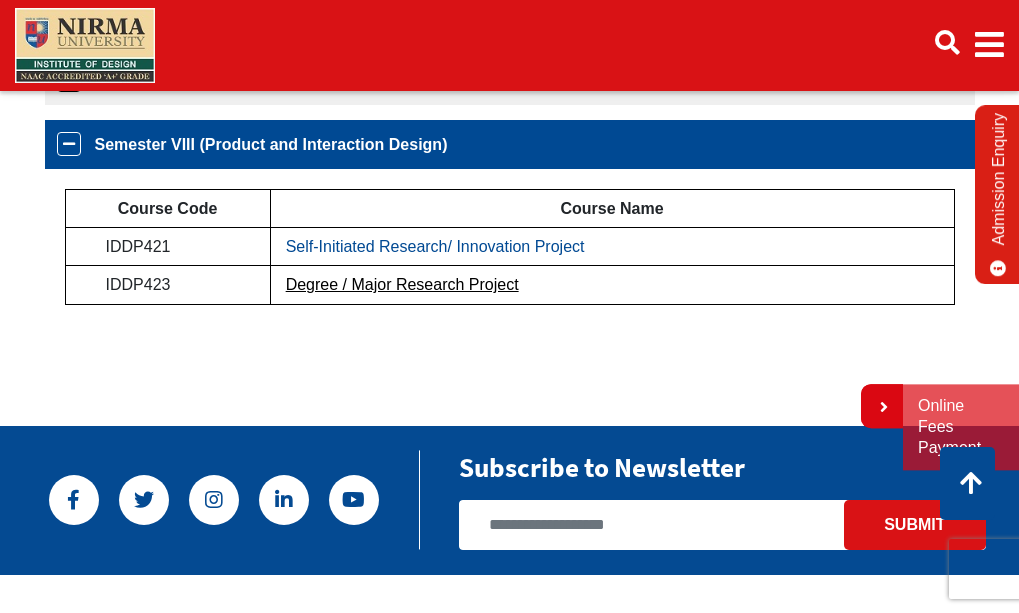 click on "Self-Initiated Research/ Innovation Project" at bounding box center (435, 246) 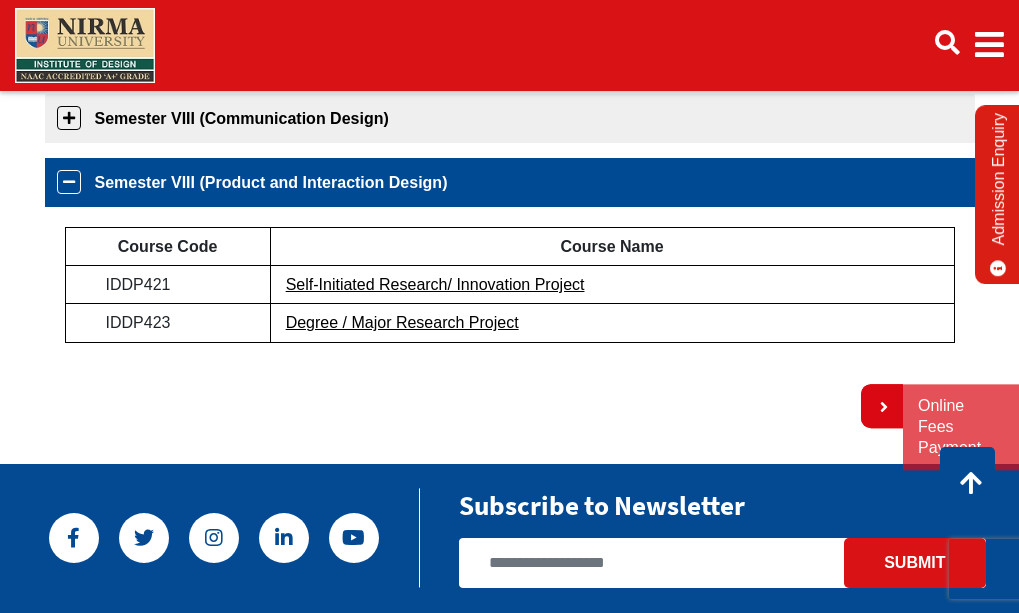 scroll, scrollTop: 988, scrollLeft: 0, axis: vertical 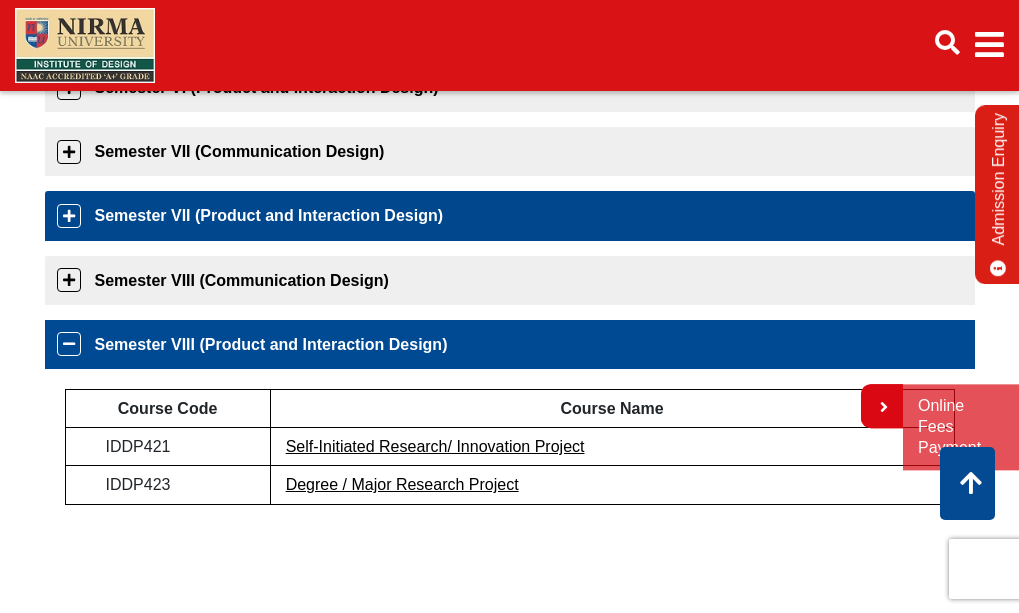 click on "Semester VII (Product and Interaction Design)" at bounding box center [510, 215] 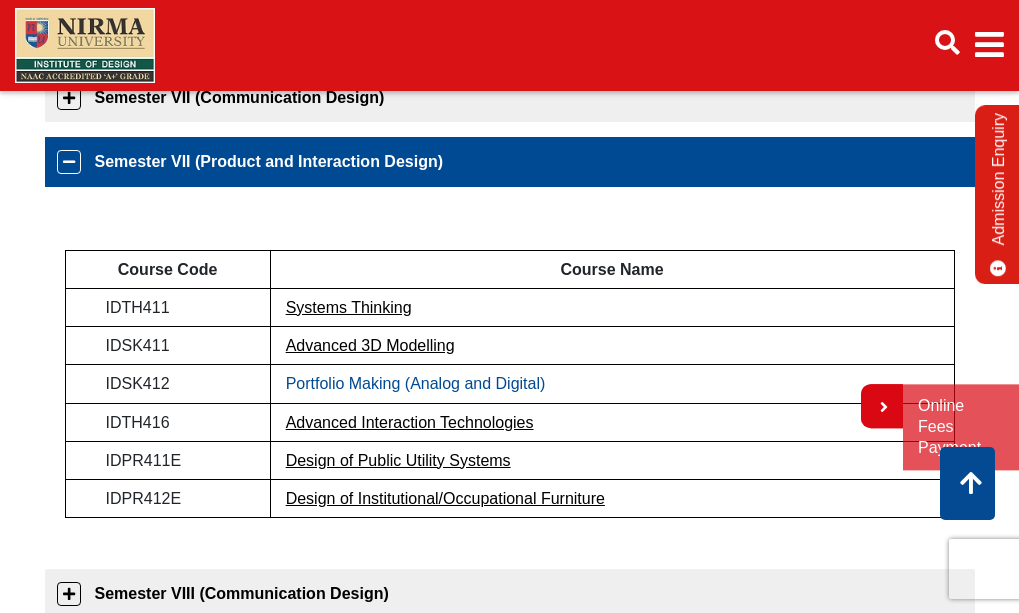 scroll, scrollTop: 1059, scrollLeft: 0, axis: vertical 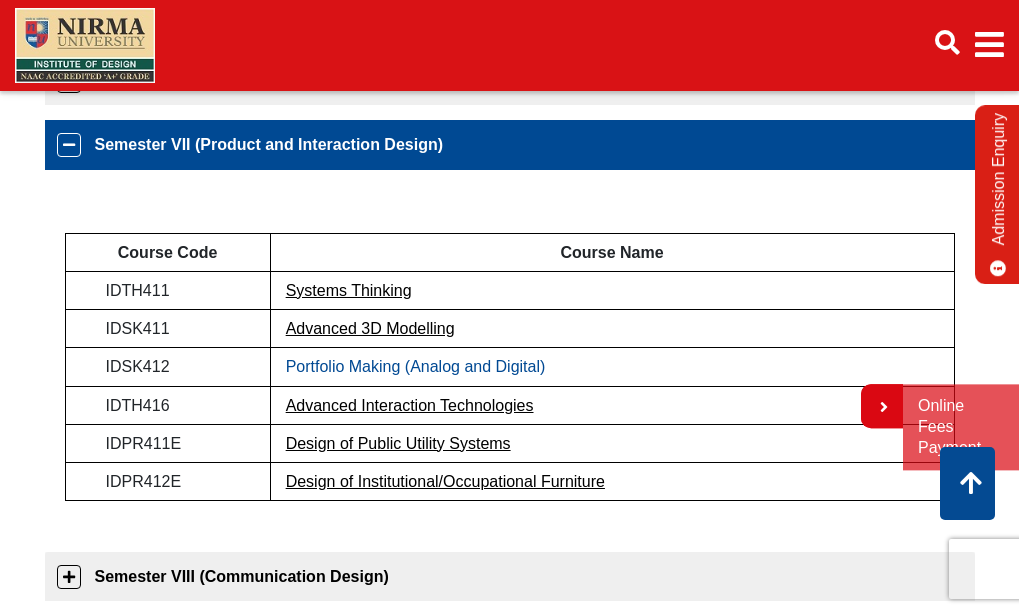 click on "Portfolio Making (Analog and Digital)" at bounding box center (416, 366) 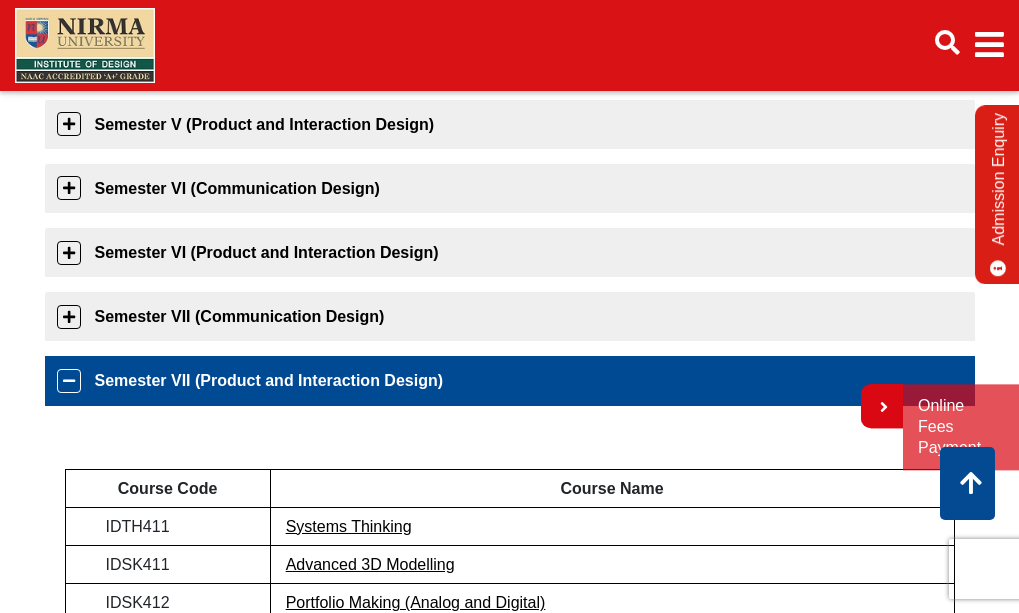 scroll, scrollTop: 759, scrollLeft: 0, axis: vertical 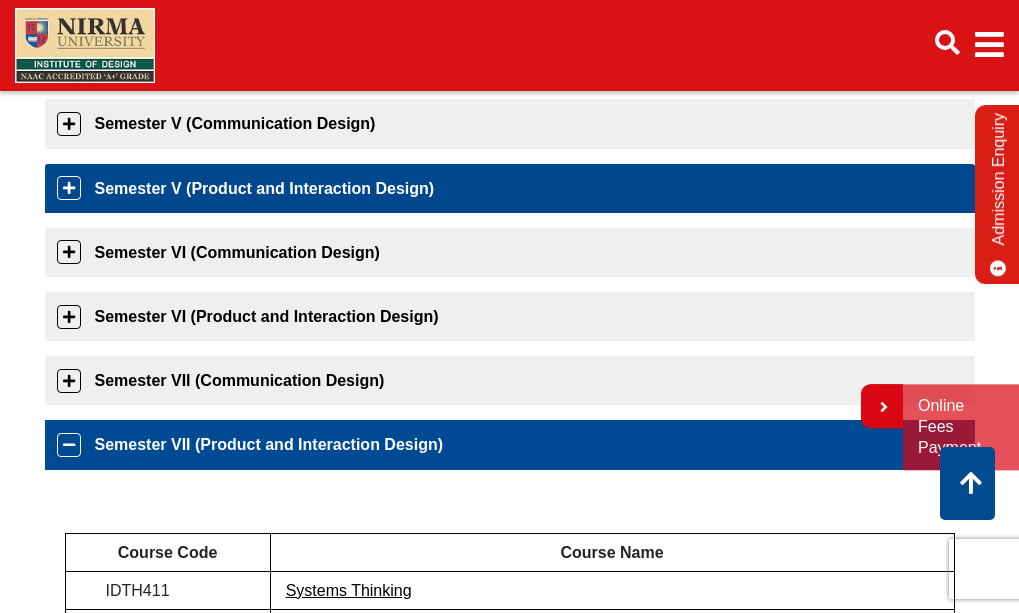 click on "Semester V (Product and Interaction Design)" at bounding box center (510, 188) 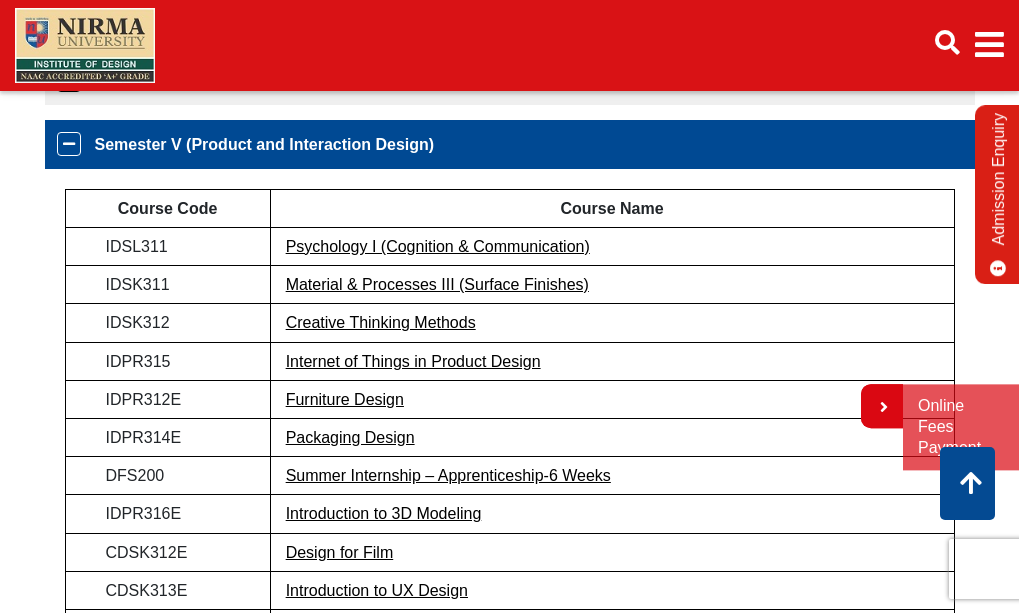 scroll, scrollTop: 804, scrollLeft: 0, axis: vertical 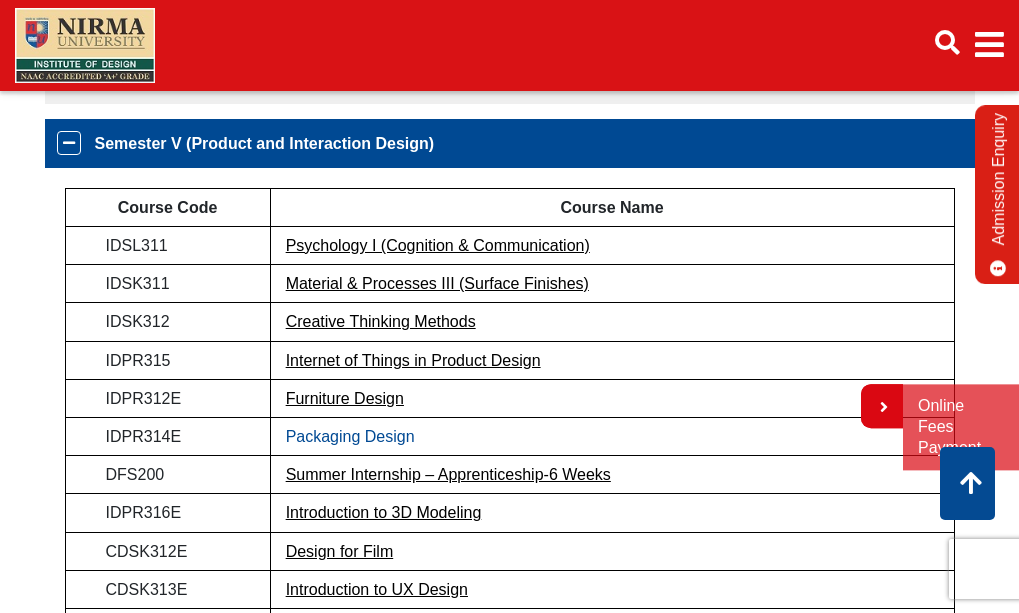 click on "Packaging Design" at bounding box center (350, 436) 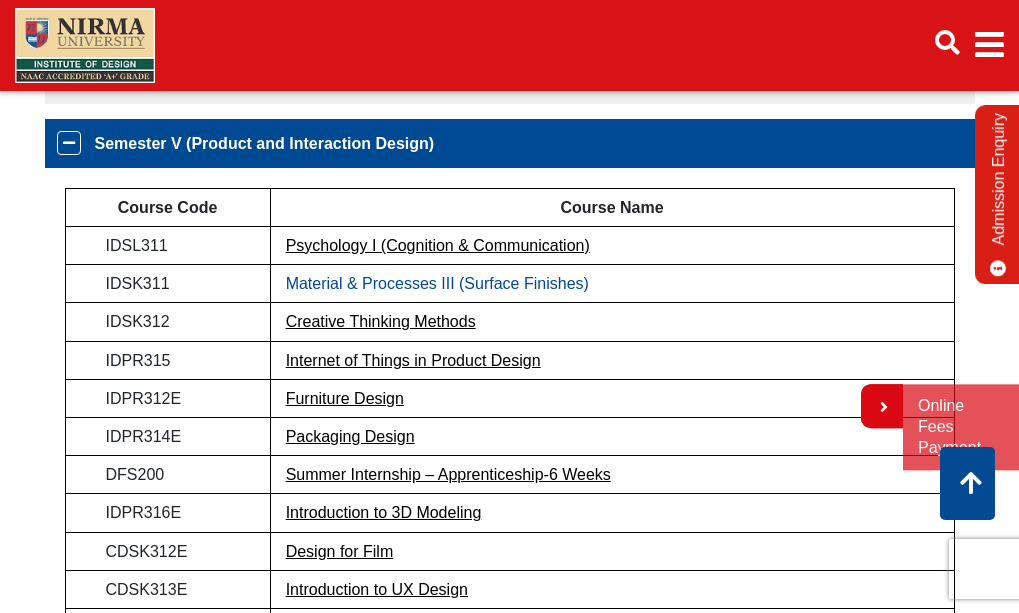 click on "Material & Processes III (Surface Finishes)" at bounding box center (437, 283) 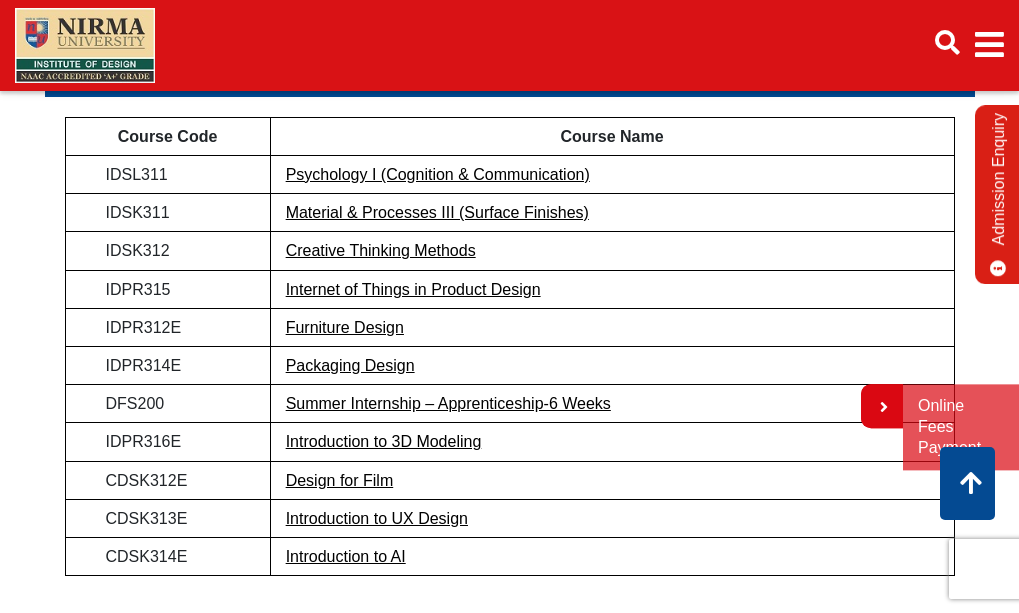scroll, scrollTop: 1004, scrollLeft: 0, axis: vertical 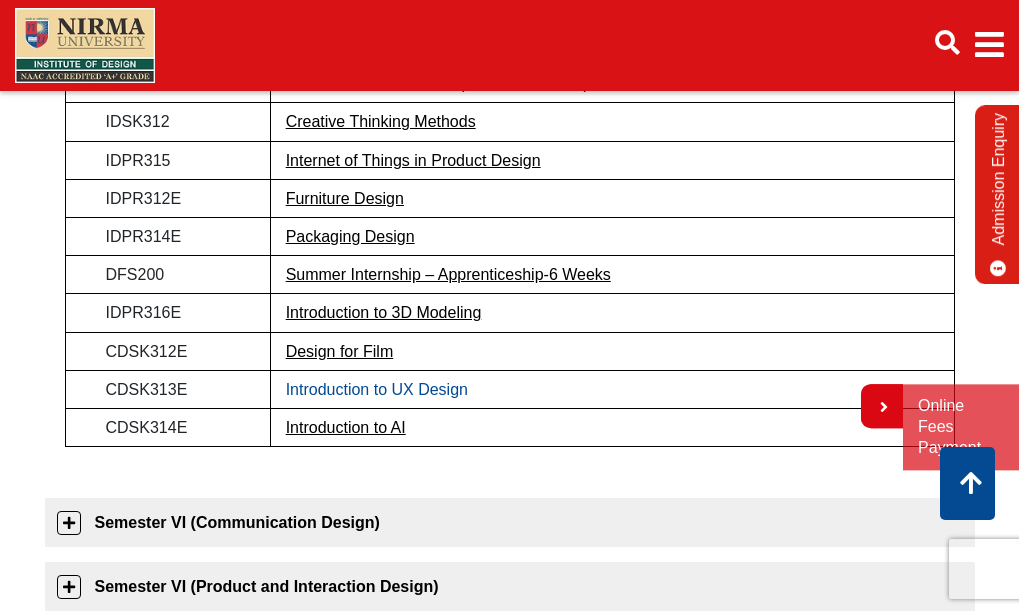 click on "Introduction to UX Design" at bounding box center (377, 389) 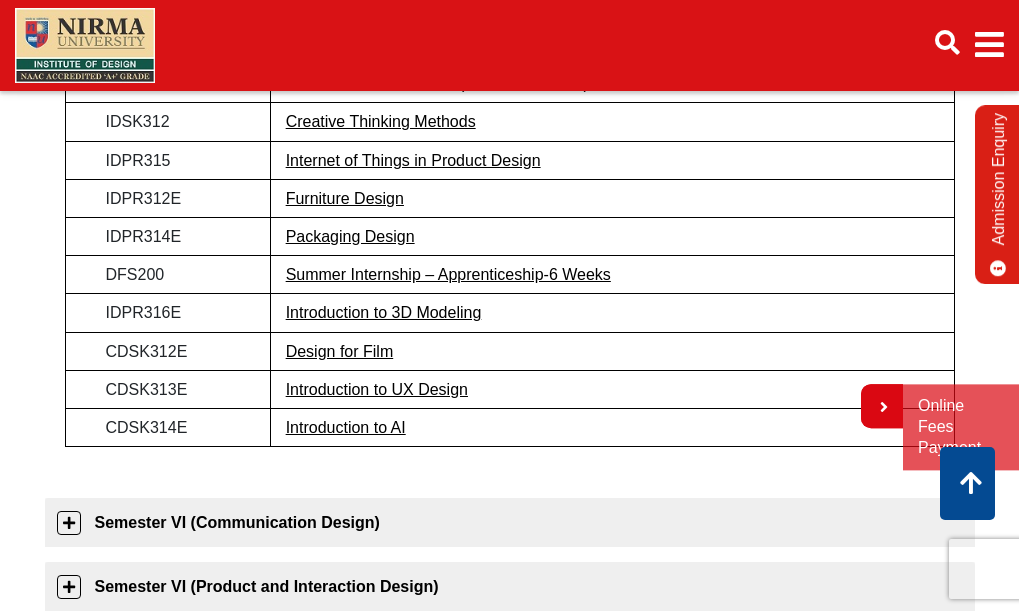 click on "Furniture Design" at bounding box center (612, 198) 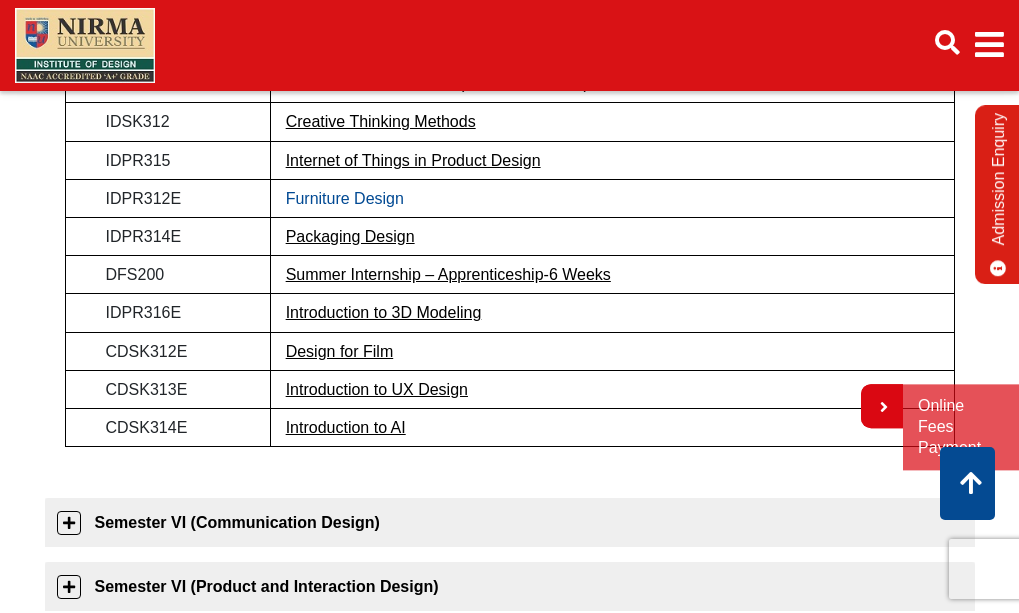 click on "Furniture Design" at bounding box center (345, 198) 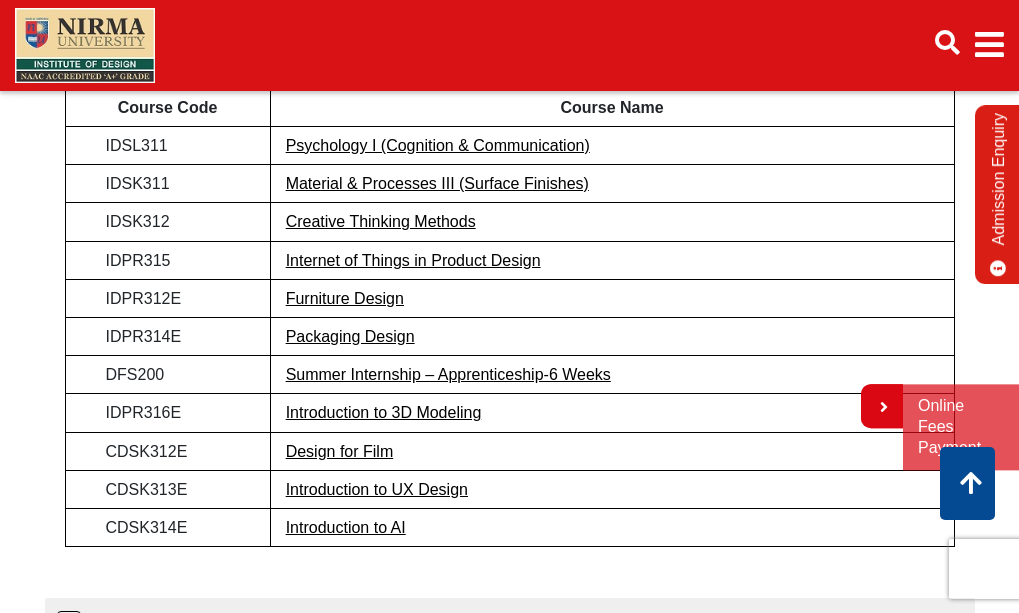 scroll, scrollTop: 604, scrollLeft: 0, axis: vertical 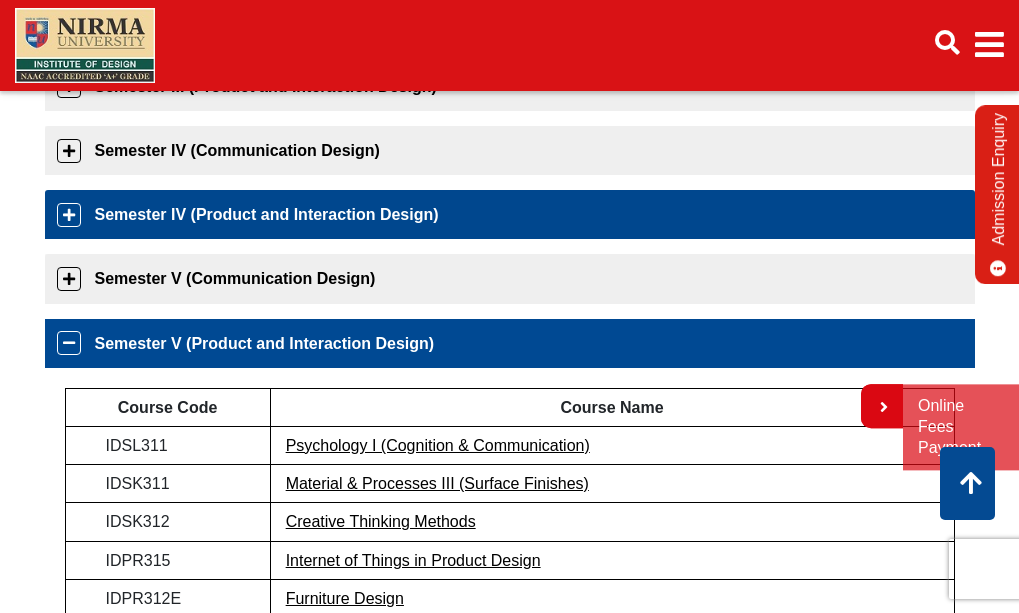 click on "Semester IV (Product and Interaction Design)" at bounding box center (510, 214) 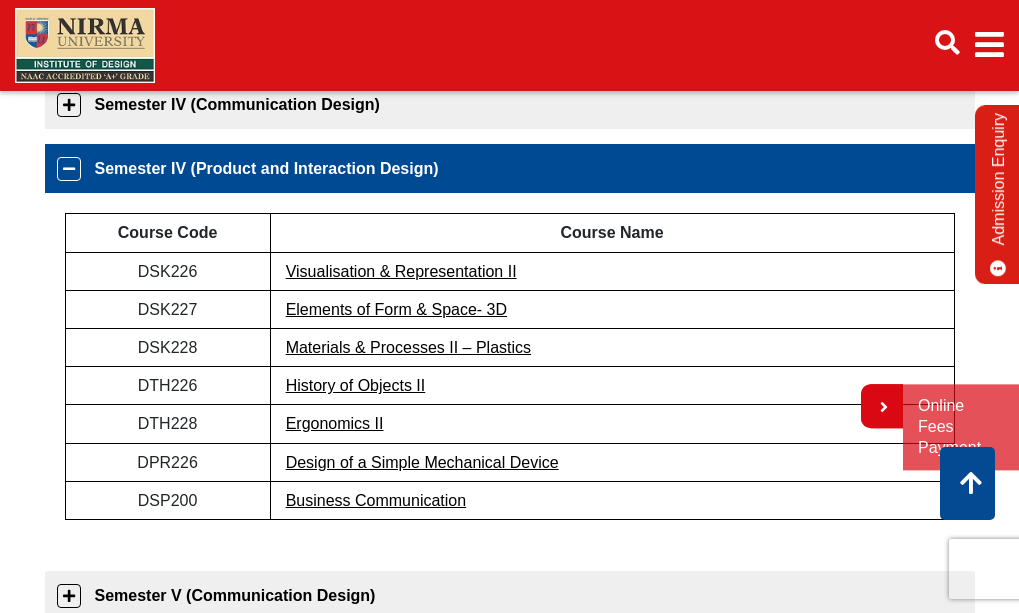 scroll, scrollTop: 674, scrollLeft: 0, axis: vertical 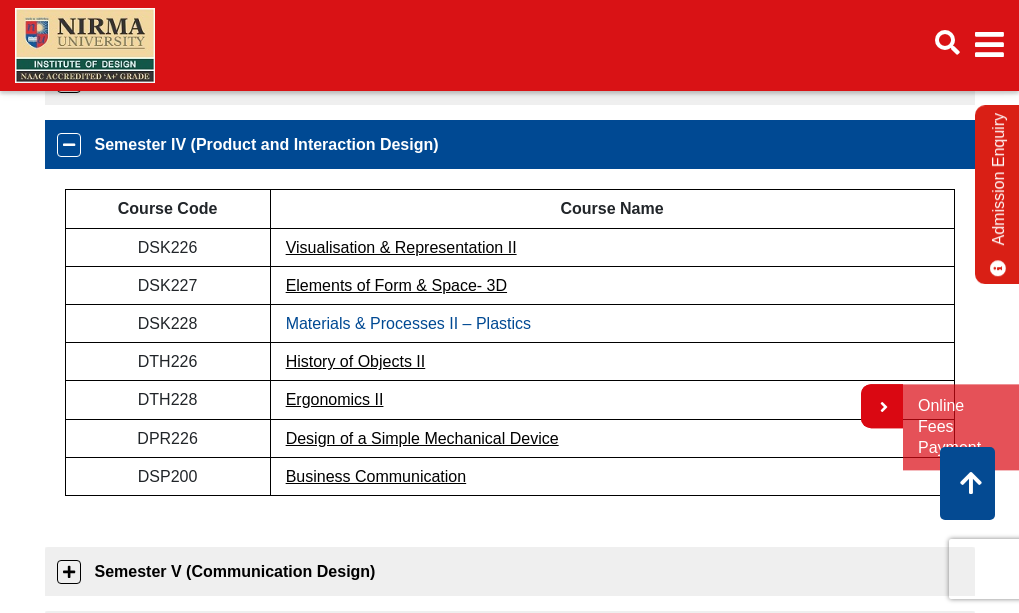 click on "Materials & Processes II – Plastics" at bounding box center (408, 323) 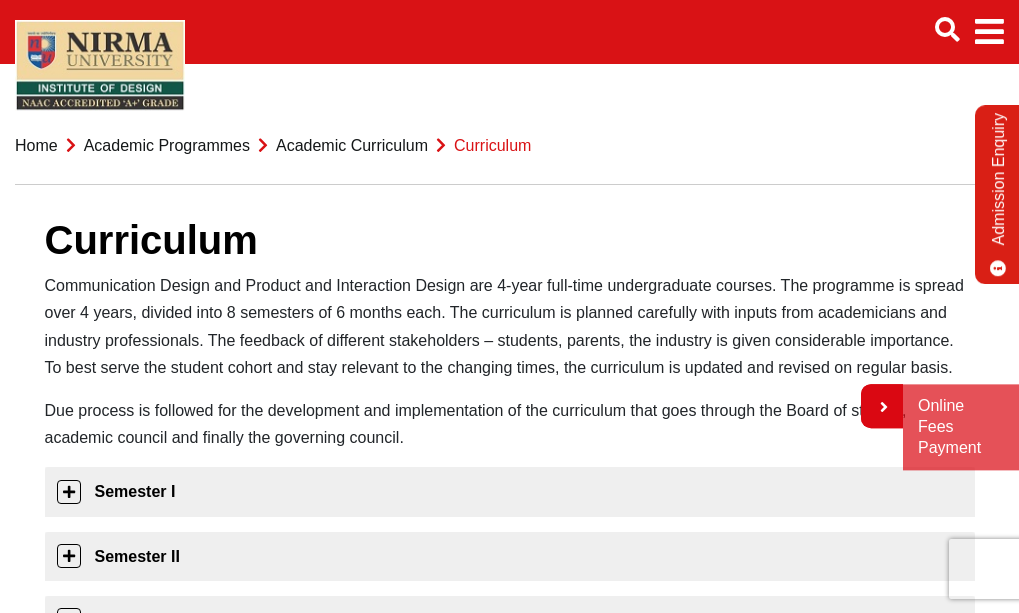 scroll, scrollTop: 0, scrollLeft: 0, axis: both 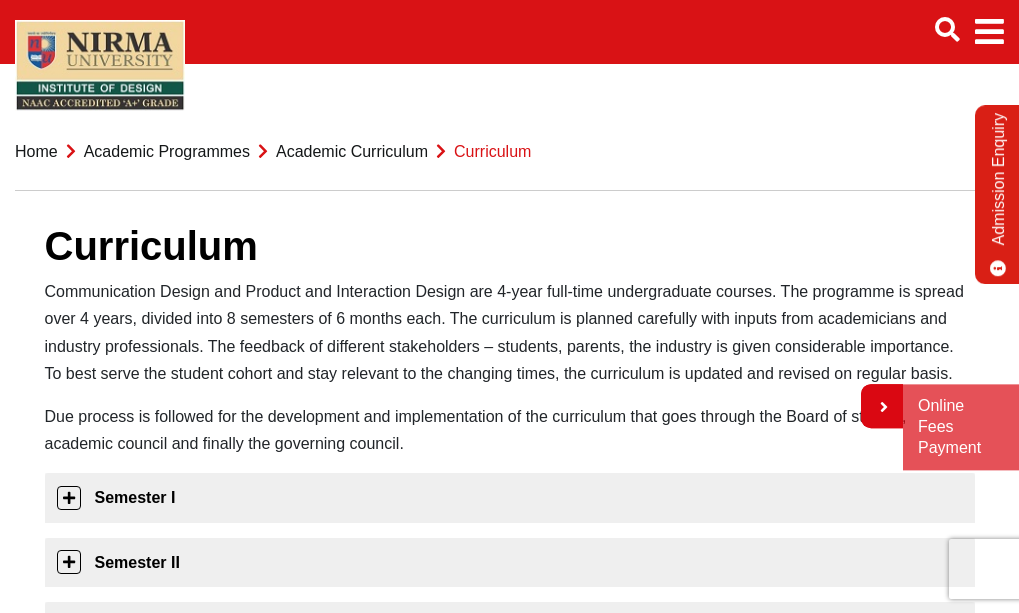 click on "Academic Programmes" at bounding box center (167, 151) 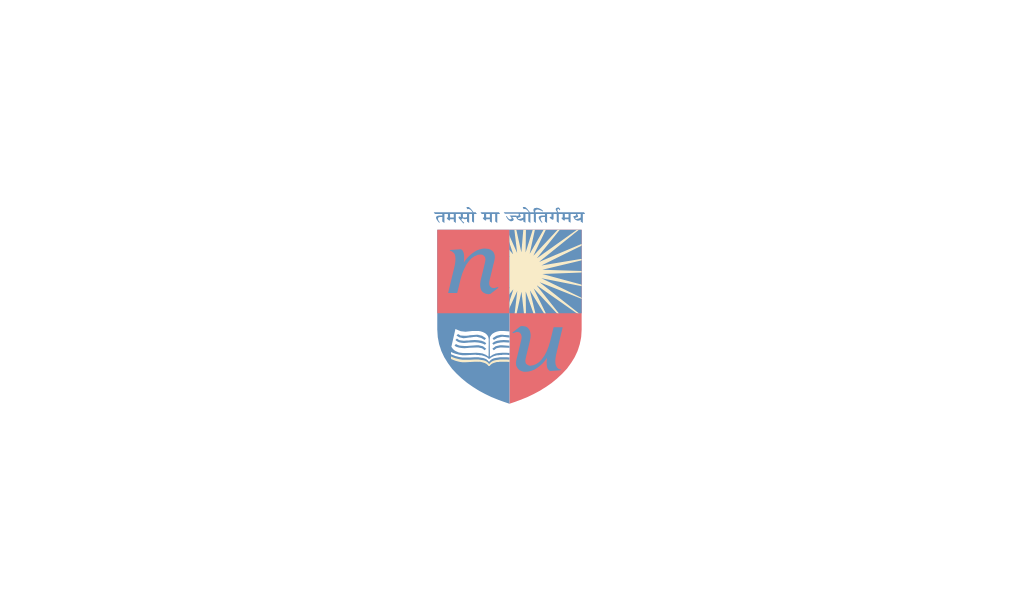 scroll, scrollTop: 0, scrollLeft: 0, axis: both 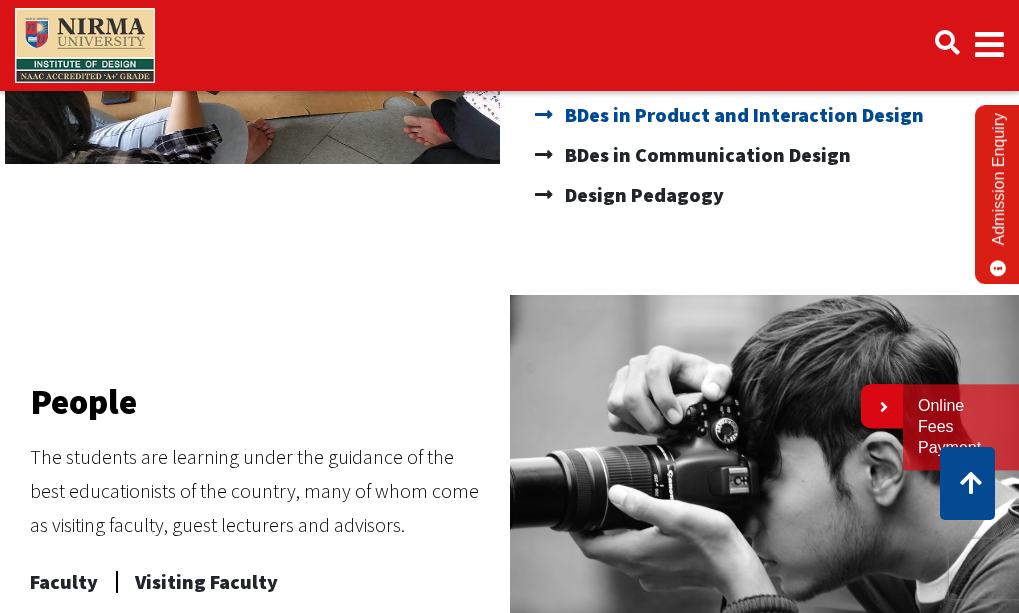 click on "BDes in Product and Interaction Design" at bounding box center [742, 115] 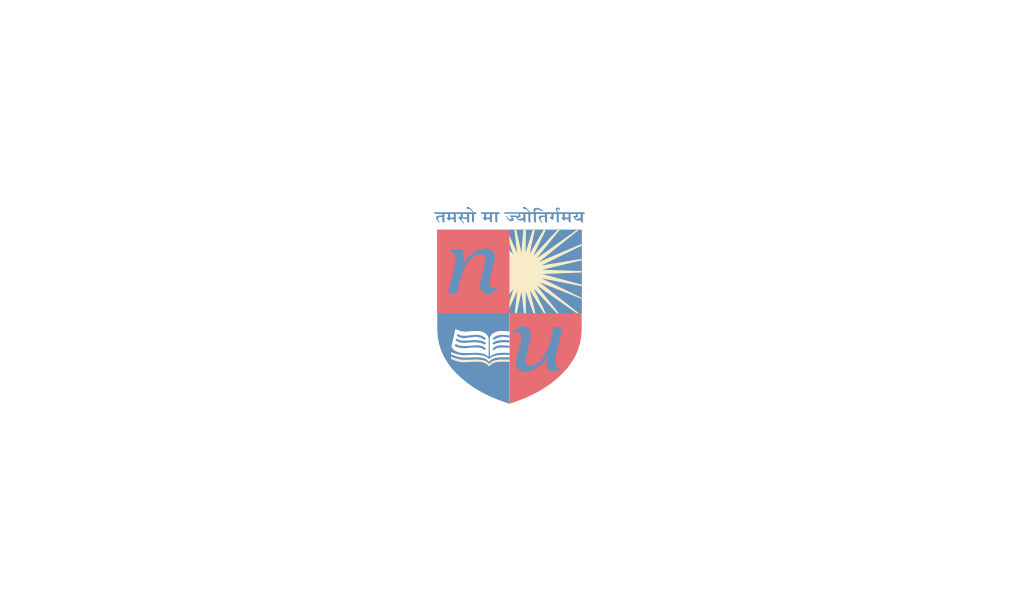 scroll, scrollTop: 0, scrollLeft: 0, axis: both 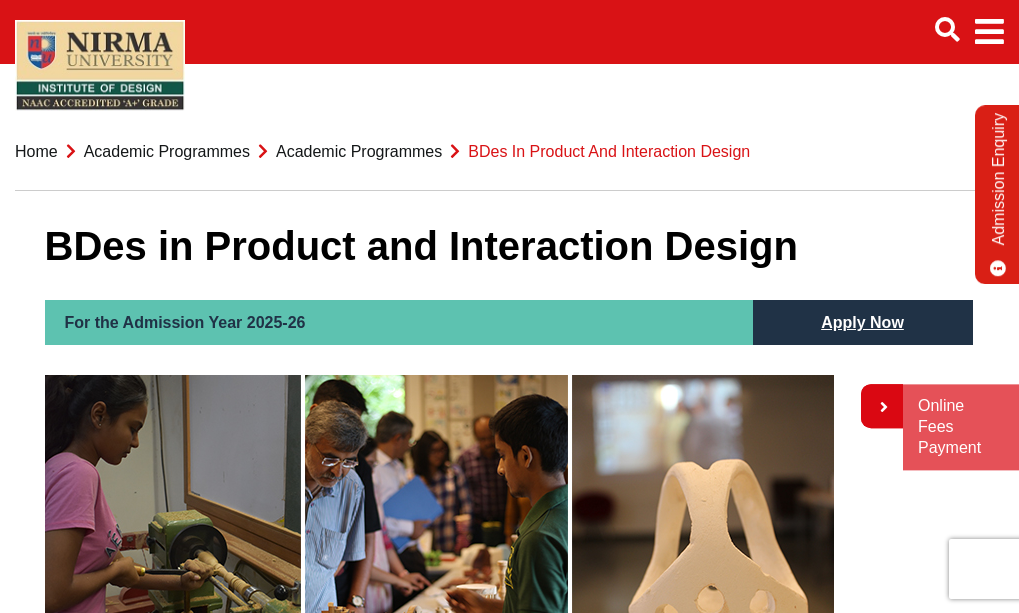 click on "Academic Programmes" at bounding box center (359, 151) 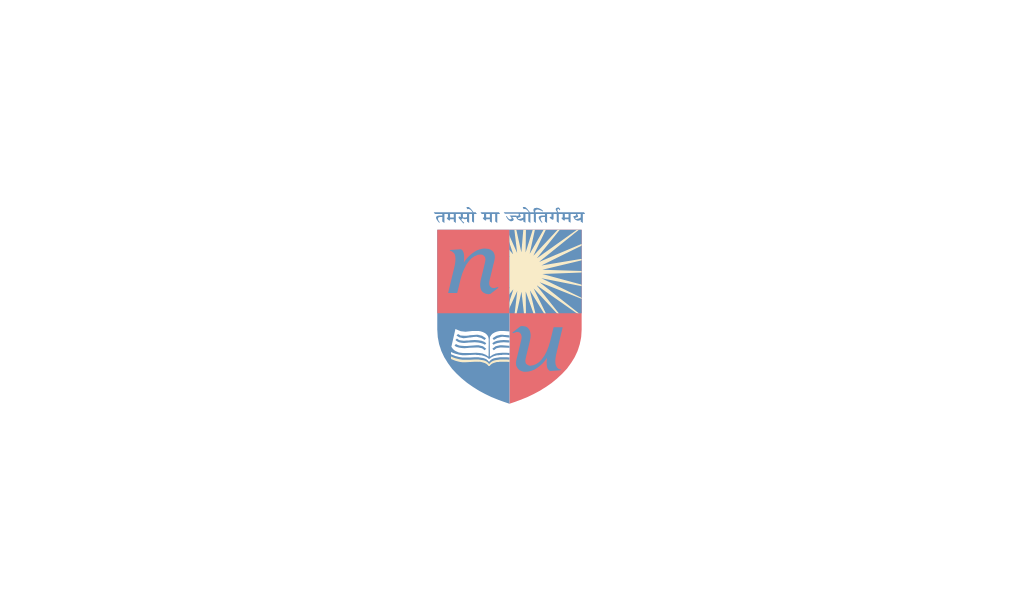 scroll, scrollTop: 0, scrollLeft: 0, axis: both 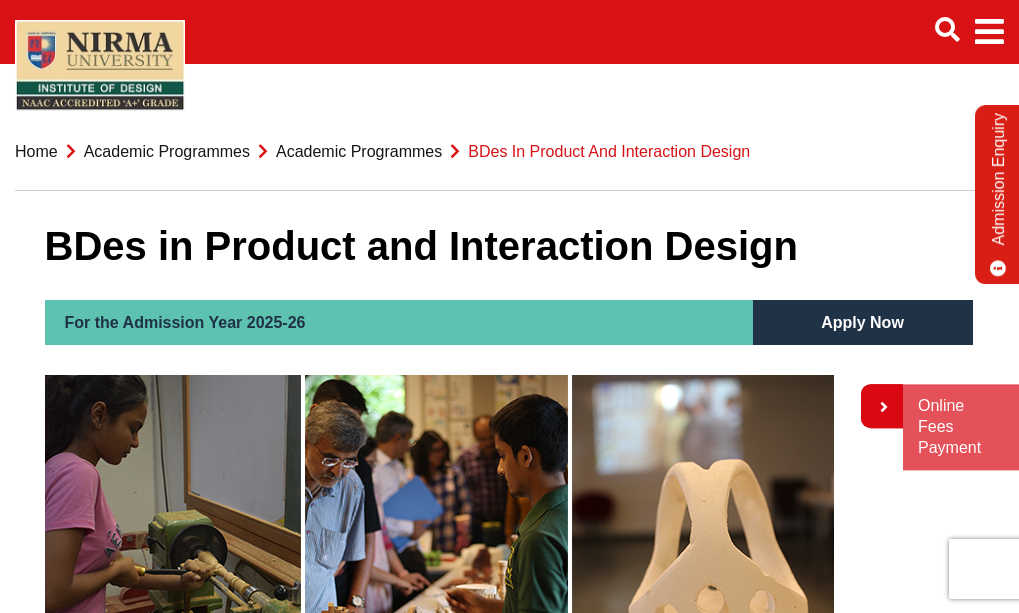 click on "Apply Now" at bounding box center [862, 322] 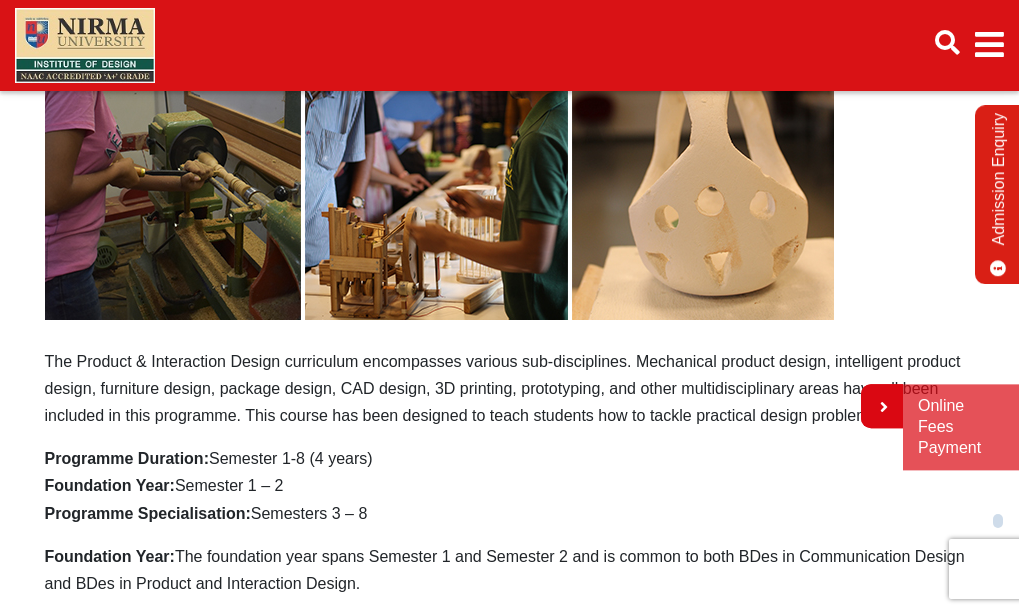 scroll, scrollTop: 400, scrollLeft: 0, axis: vertical 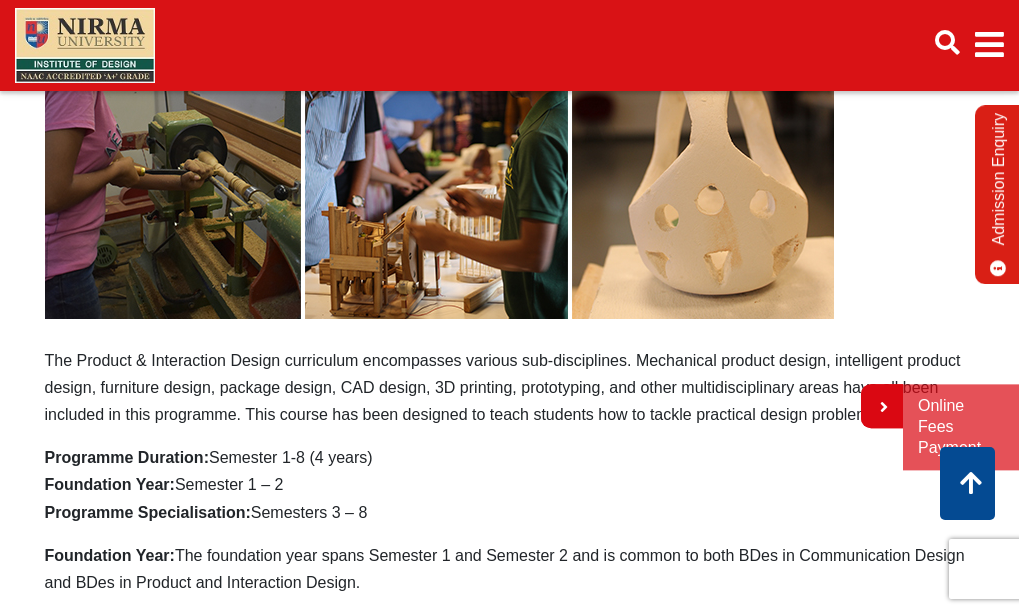 click at bounding box center [439, 147] 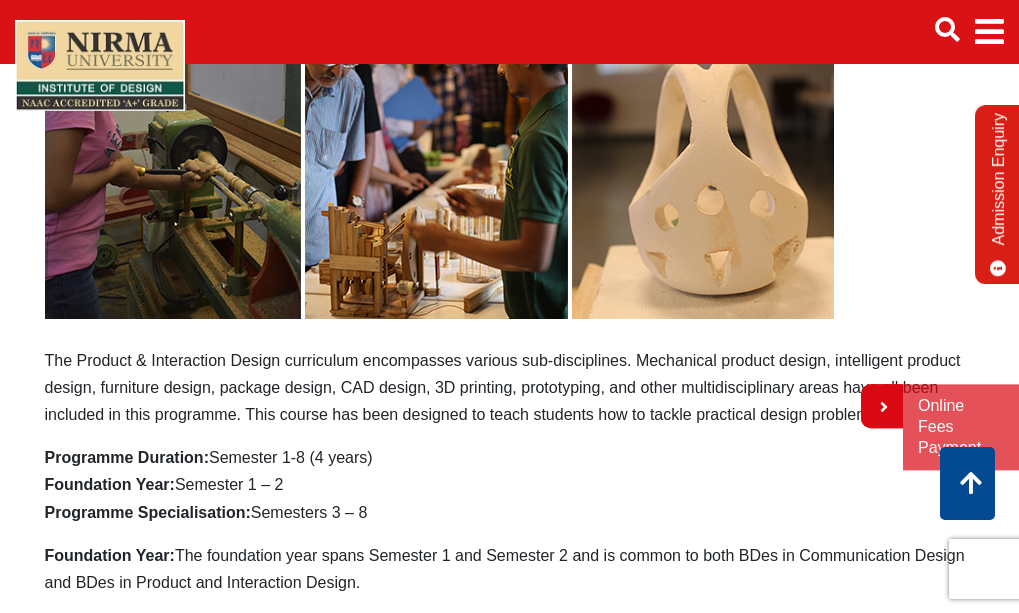 scroll, scrollTop: 0, scrollLeft: 0, axis: both 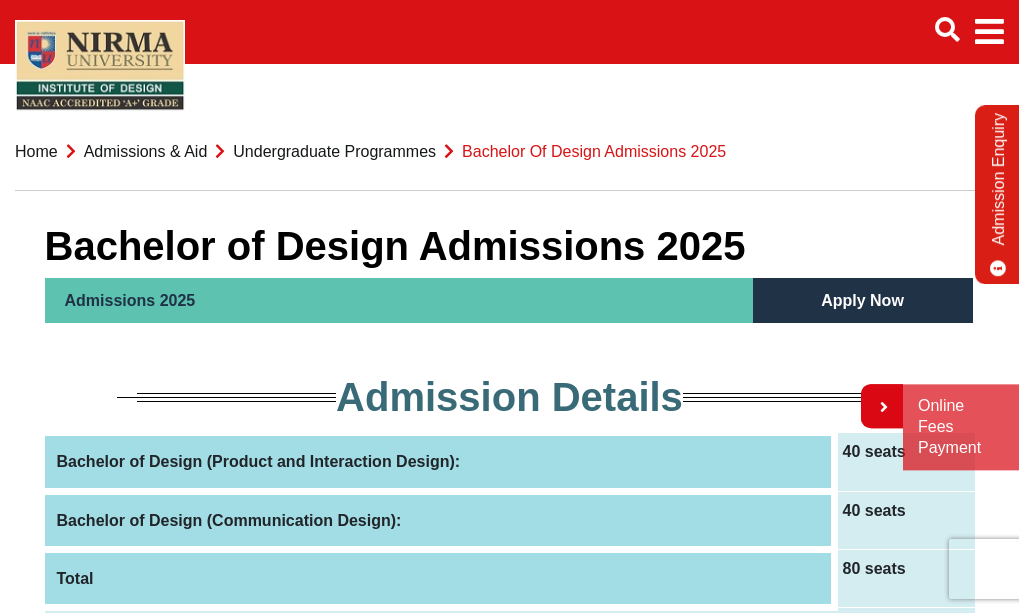 click on "Apply Now" at bounding box center [862, 300] 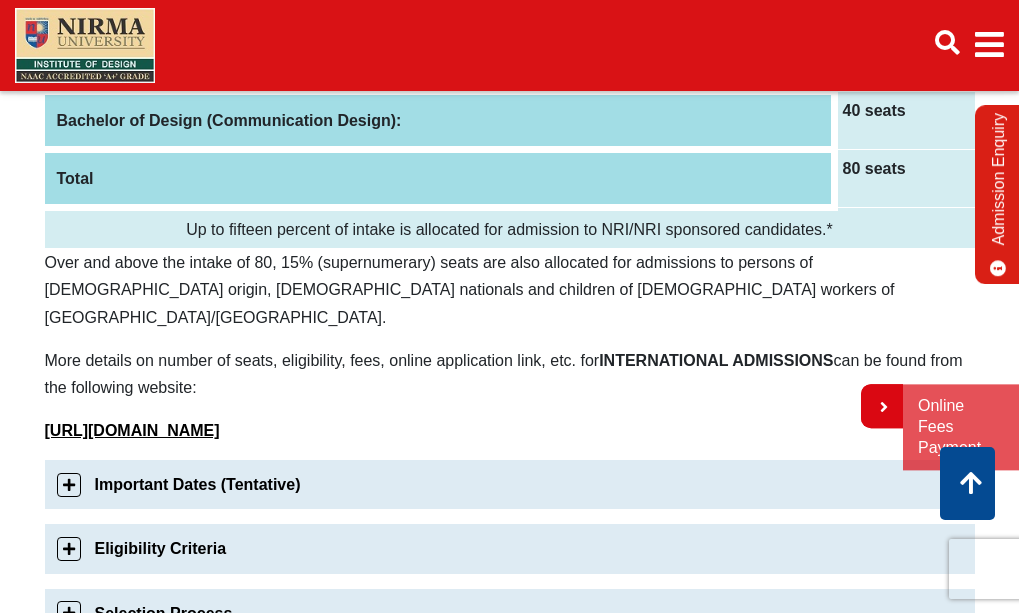 scroll, scrollTop: 600, scrollLeft: 0, axis: vertical 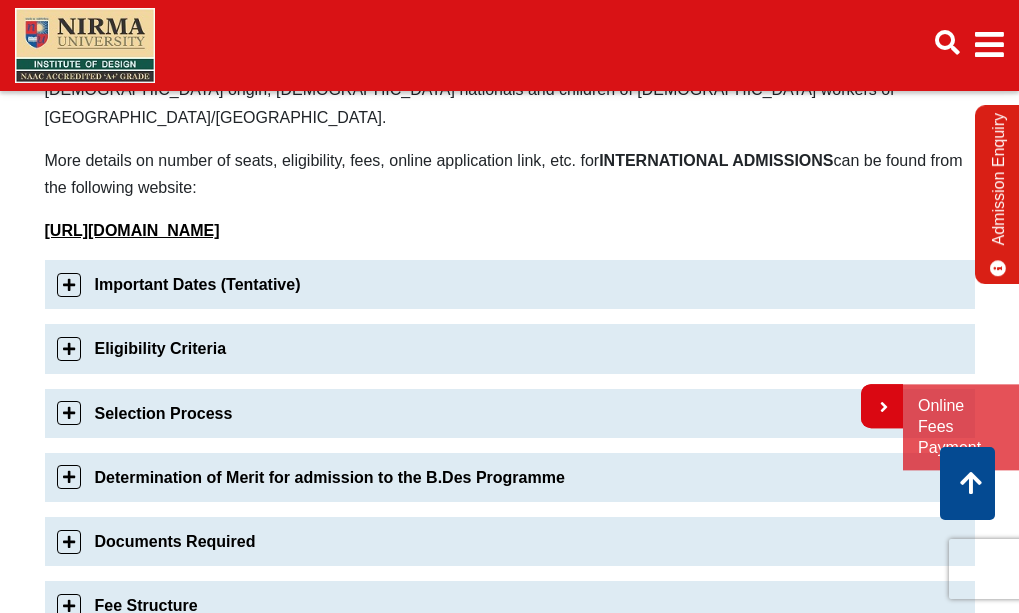 click on "Selection Process" at bounding box center (510, 413) 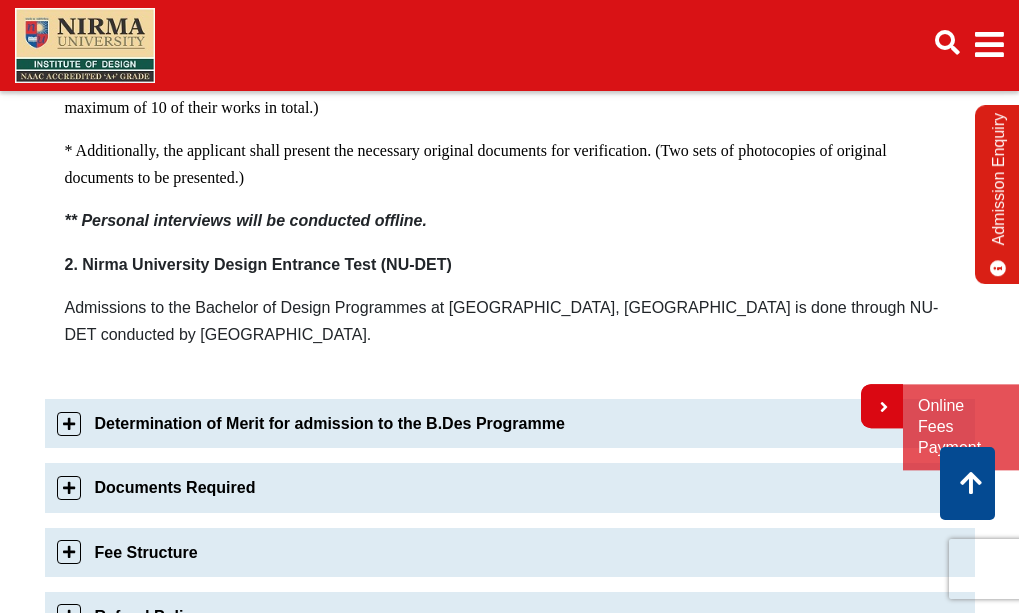 scroll, scrollTop: 1641, scrollLeft: 0, axis: vertical 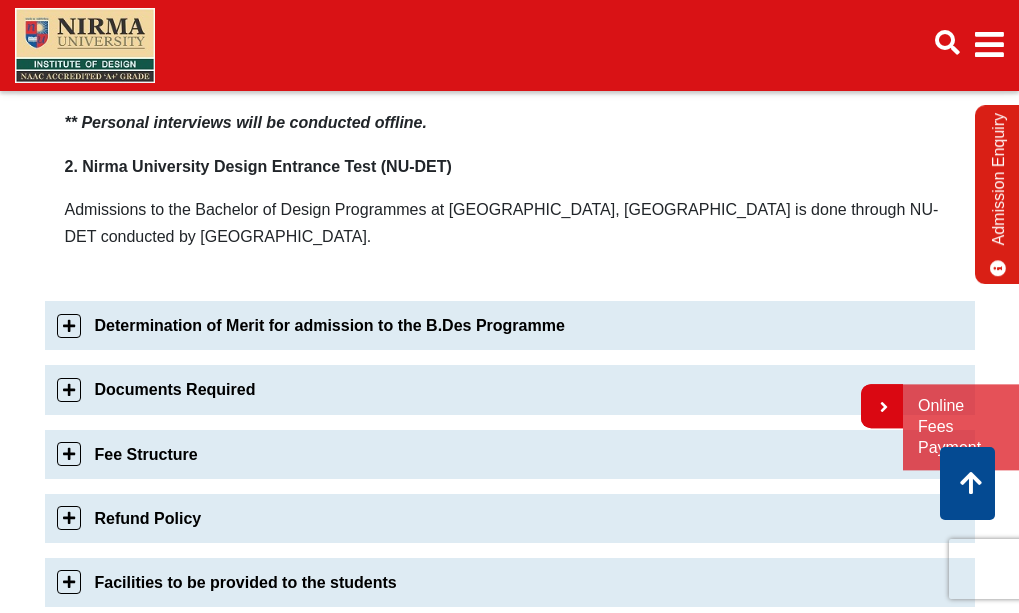 click on "Determination of Merit for admission to the B.Des Programme" at bounding box center (510, 325) 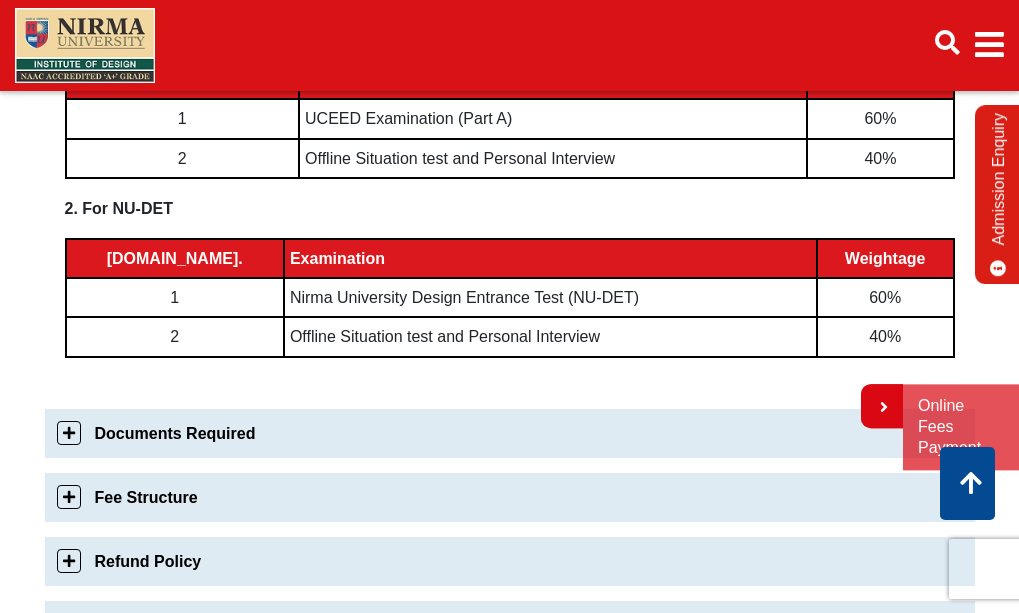 scroll, scrollTop: 1406, scrollLeft: 0, axis: vertical 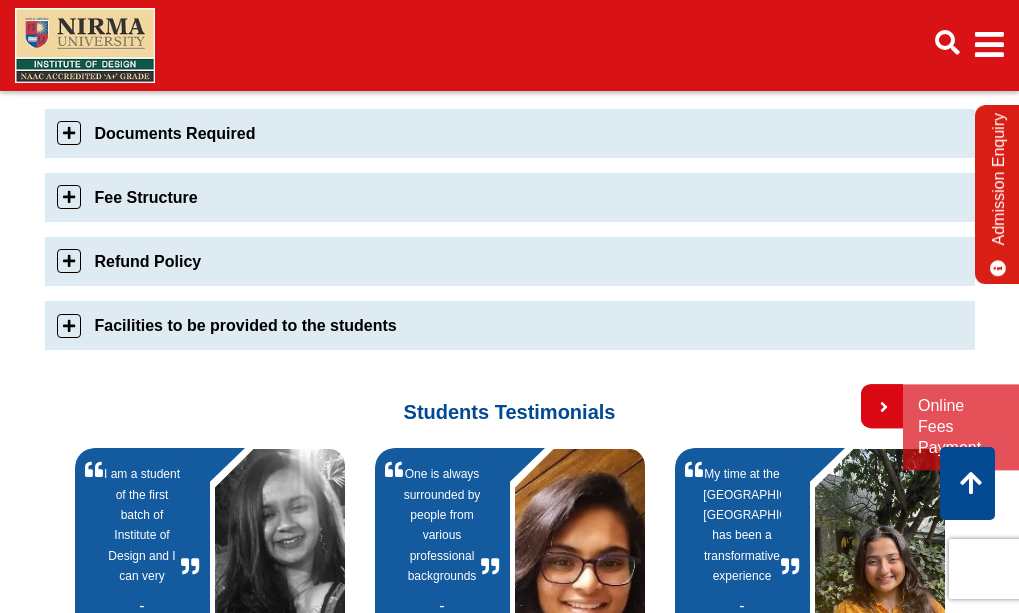 click on "Facilities to be provided to the students" at bounding box center (510, 325) 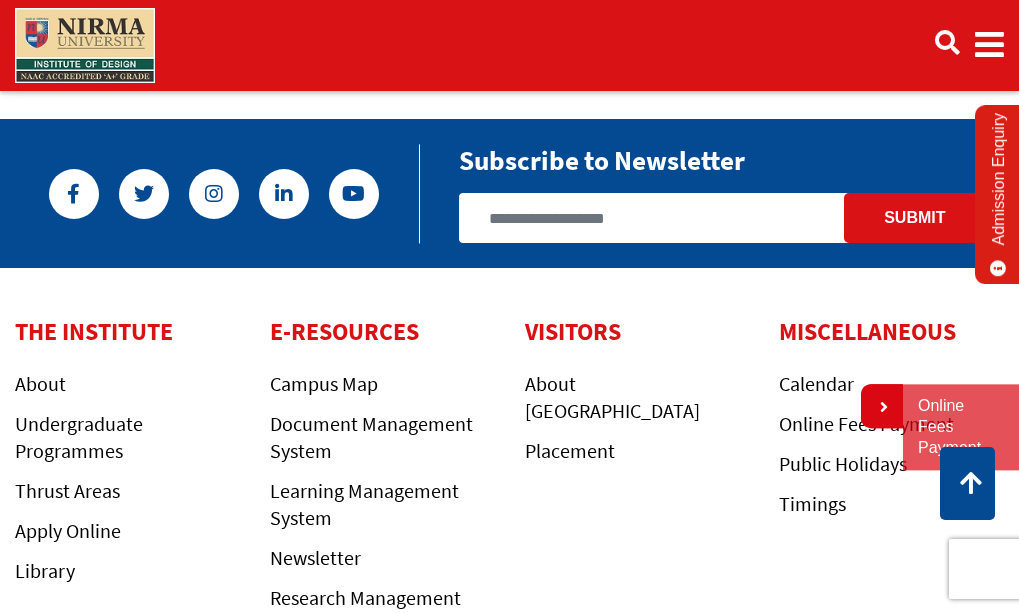 scroll, scrollTop: 1540, scrollLeft: 0, axis: vertical 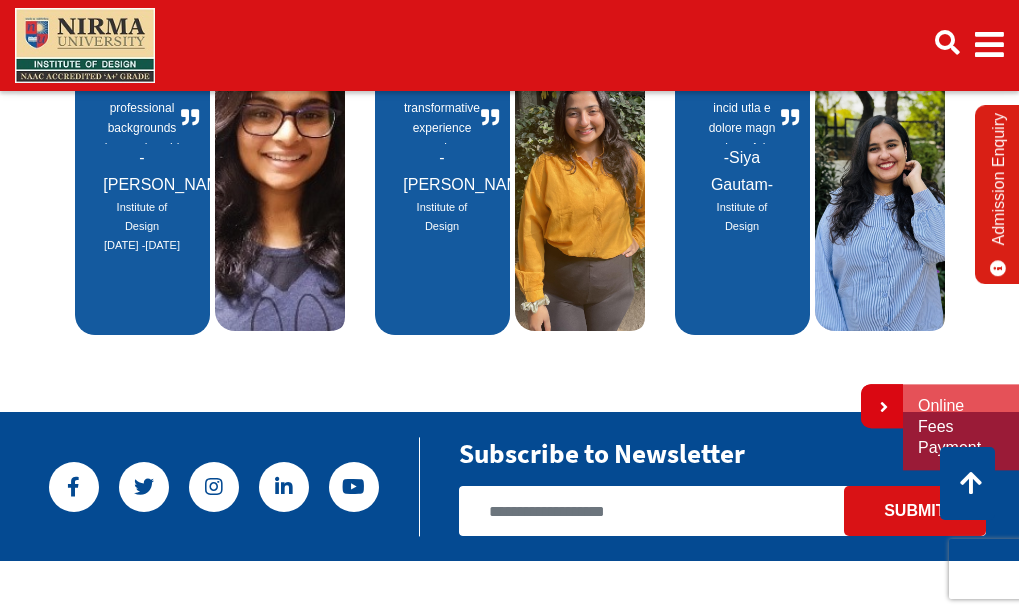 click at bounding box center [582, 166] 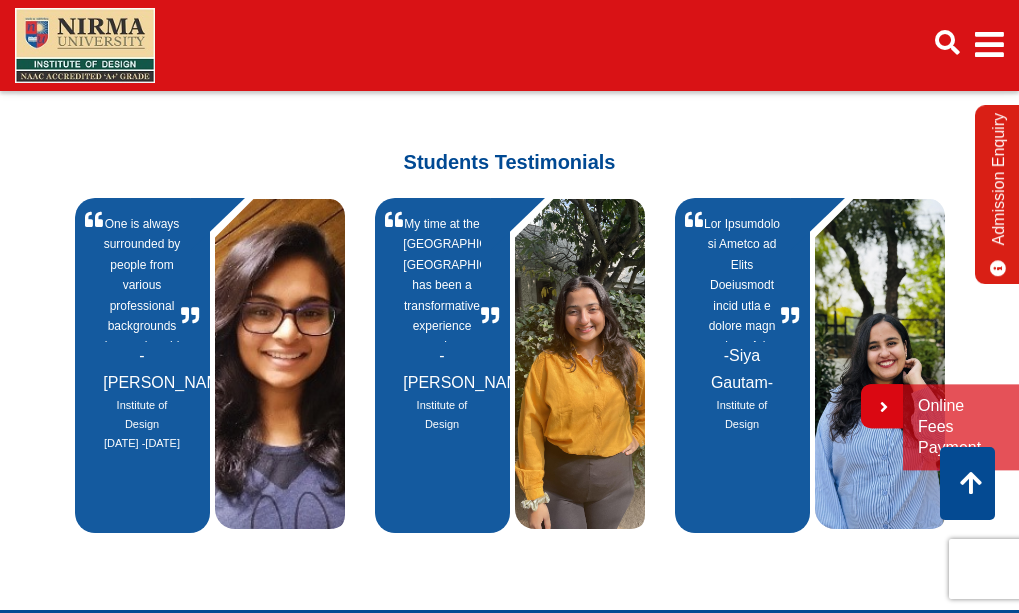 scroll, scrollTop: 1340, scrollLeft: 0, axis: vertical 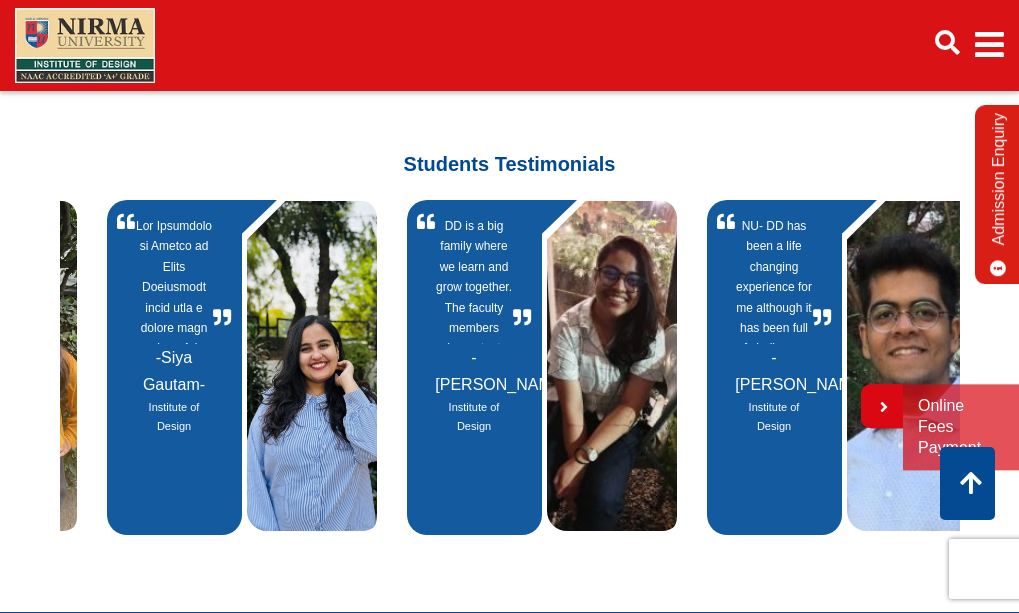 drag, startPoint x: 831, startPoint y: 340, endPoint x: 146, endPoint y: 352, distance: 685.1051 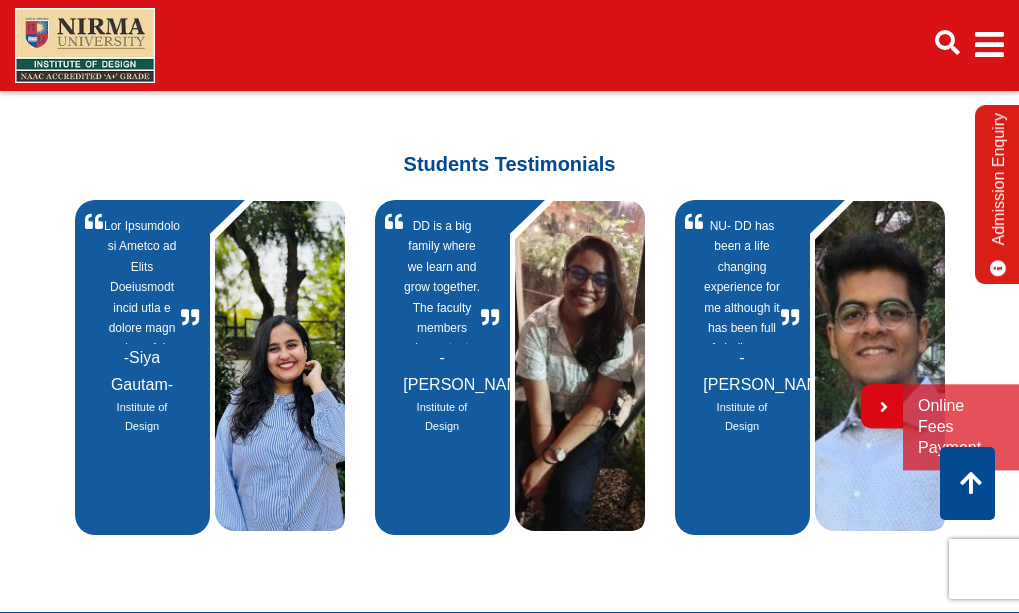 drag, startPoint x: 479, startPoint y: 347, endPoint x: -18, endPoint y: 349, distance: 497.00403 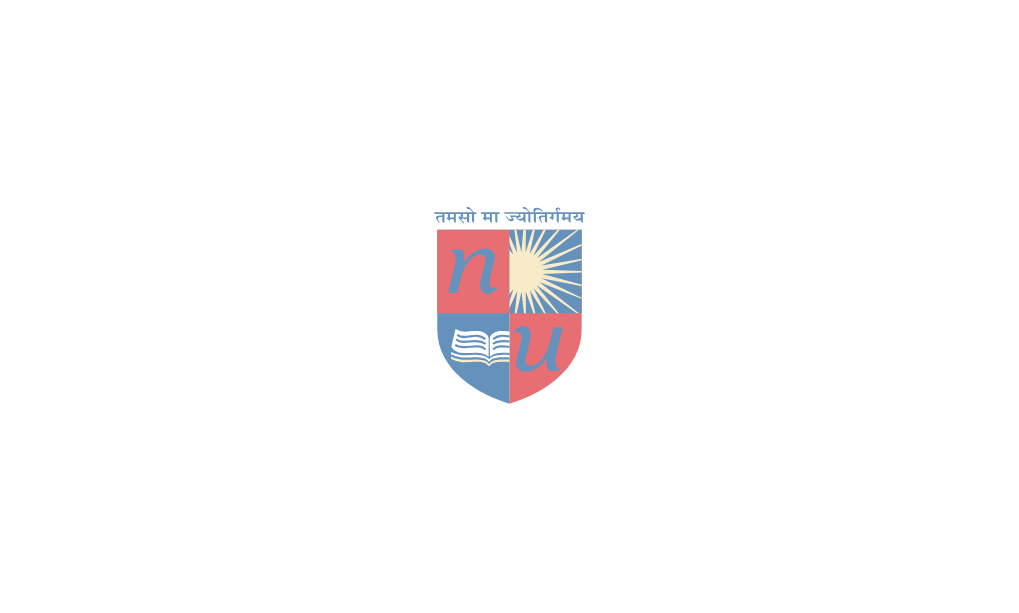 scroll, scrollTop: 0, scrollLeft: 0, axis: both 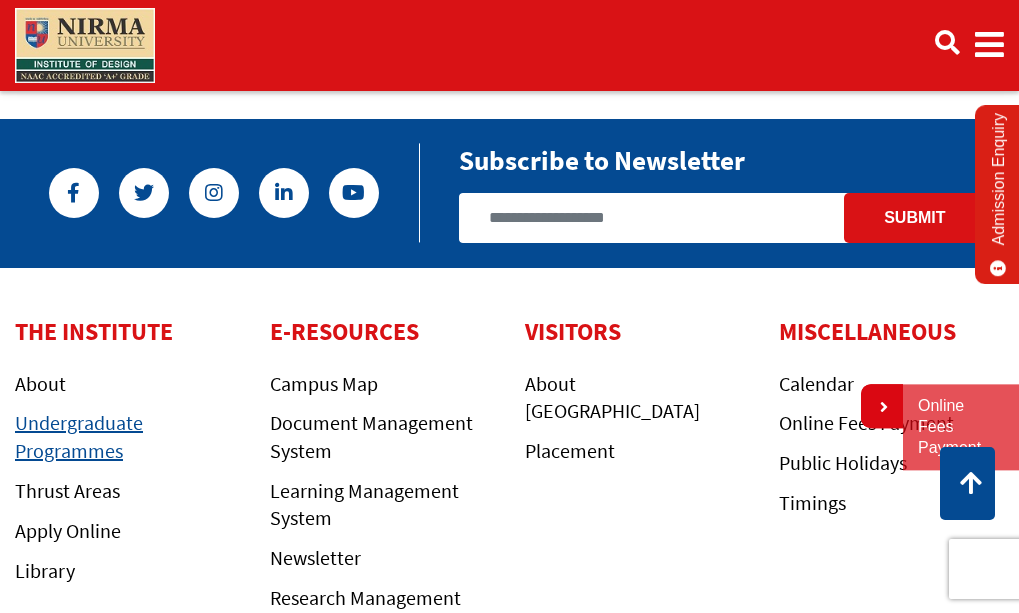 click on "Undergraduate Programmes" at bounding box center [79, 436] 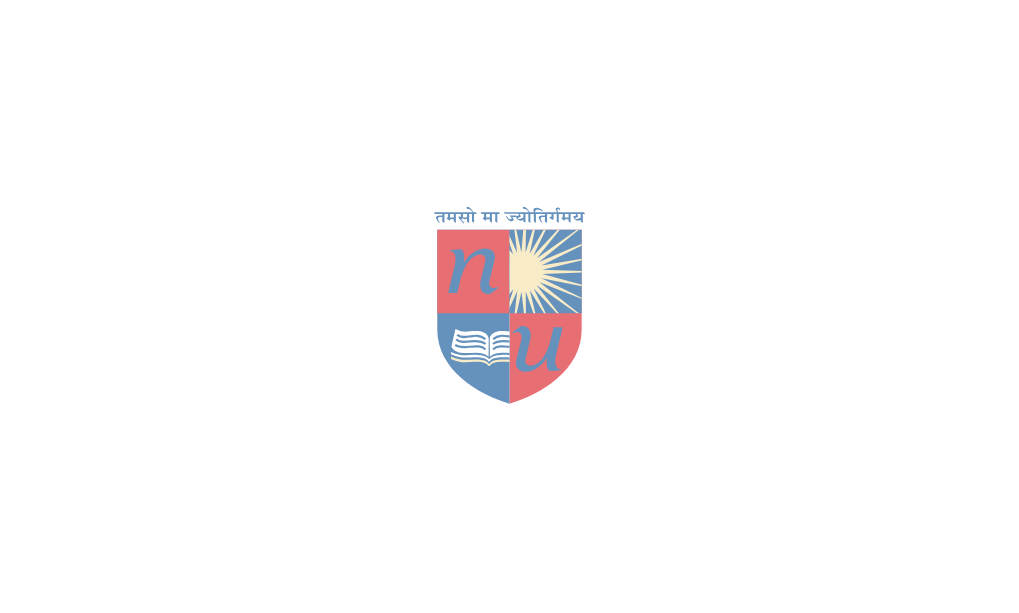 scroll, scrollTop: 0, scrollLeft: 0, axis: both 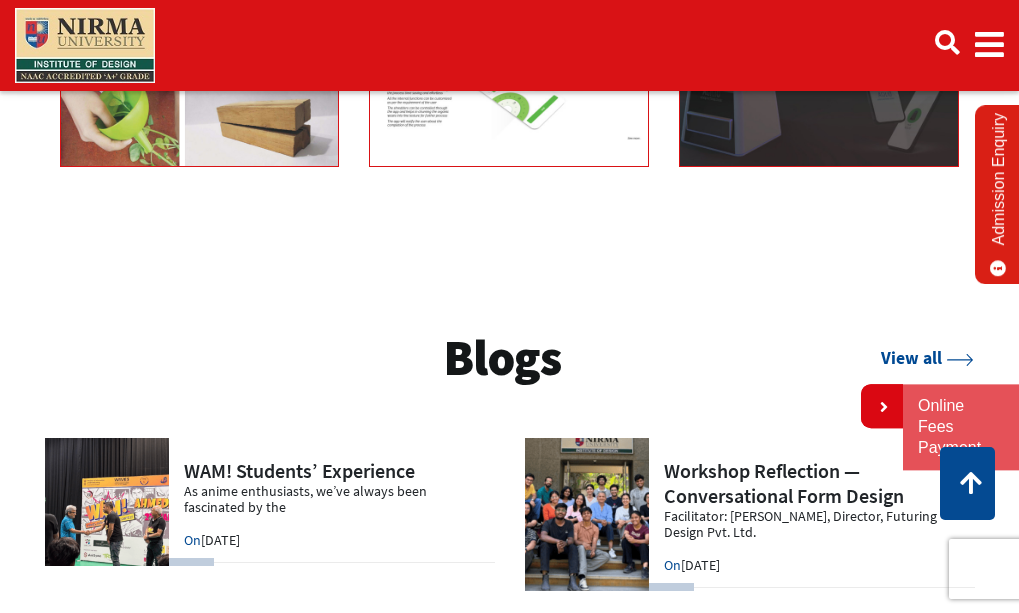 click at bounding box center [750, 514] 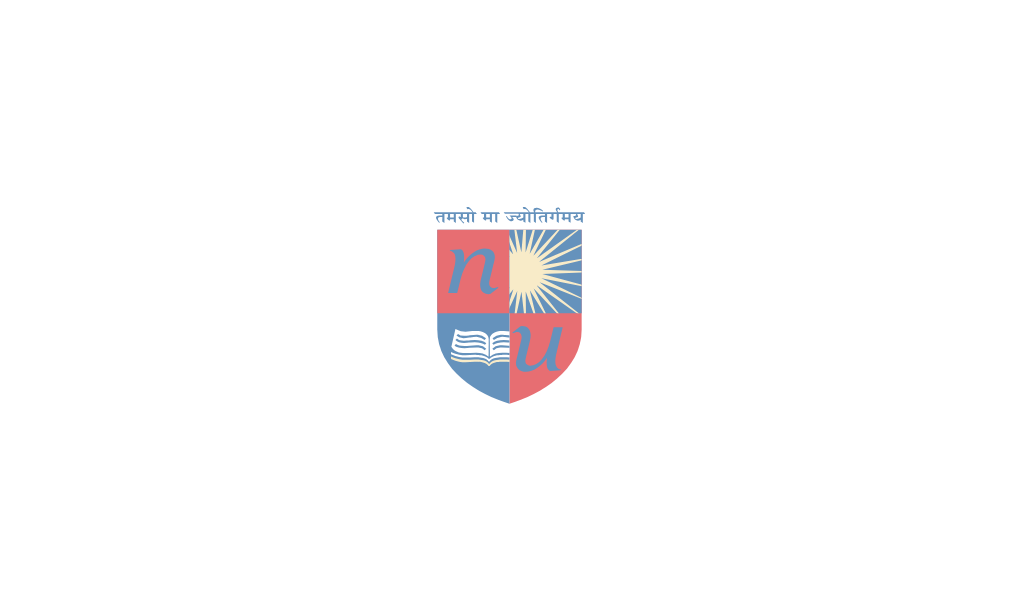 scroll, scrollTop: 0, scrollLeft: 0, axis: both 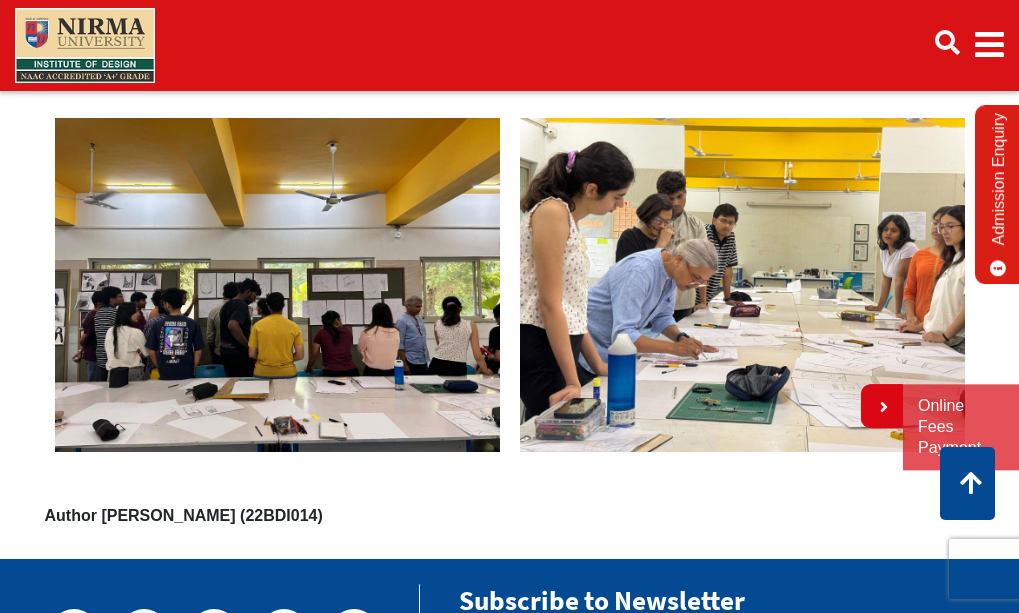 click at bounding box center (277, 285) 